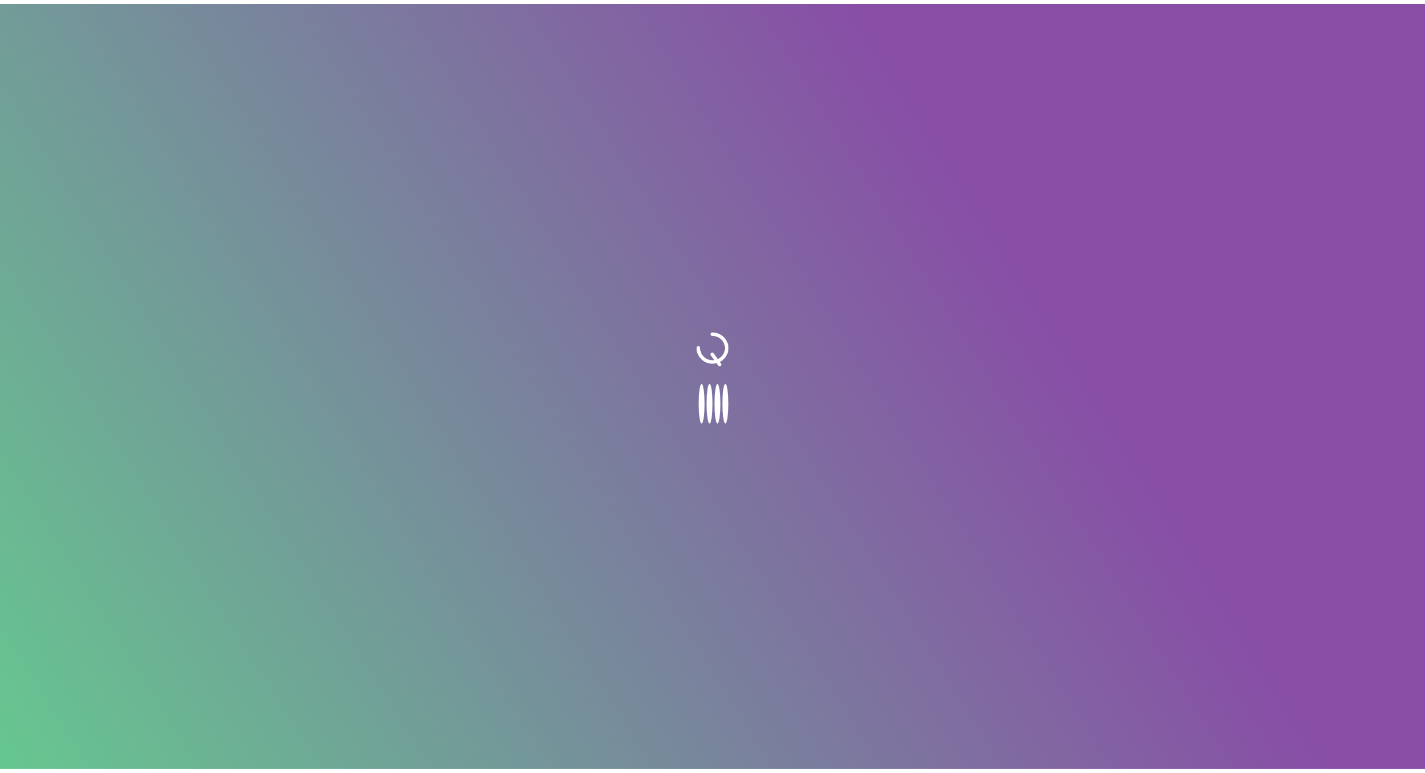 scroll, scrollTop: 0, scrollLeft: 0, axis: both 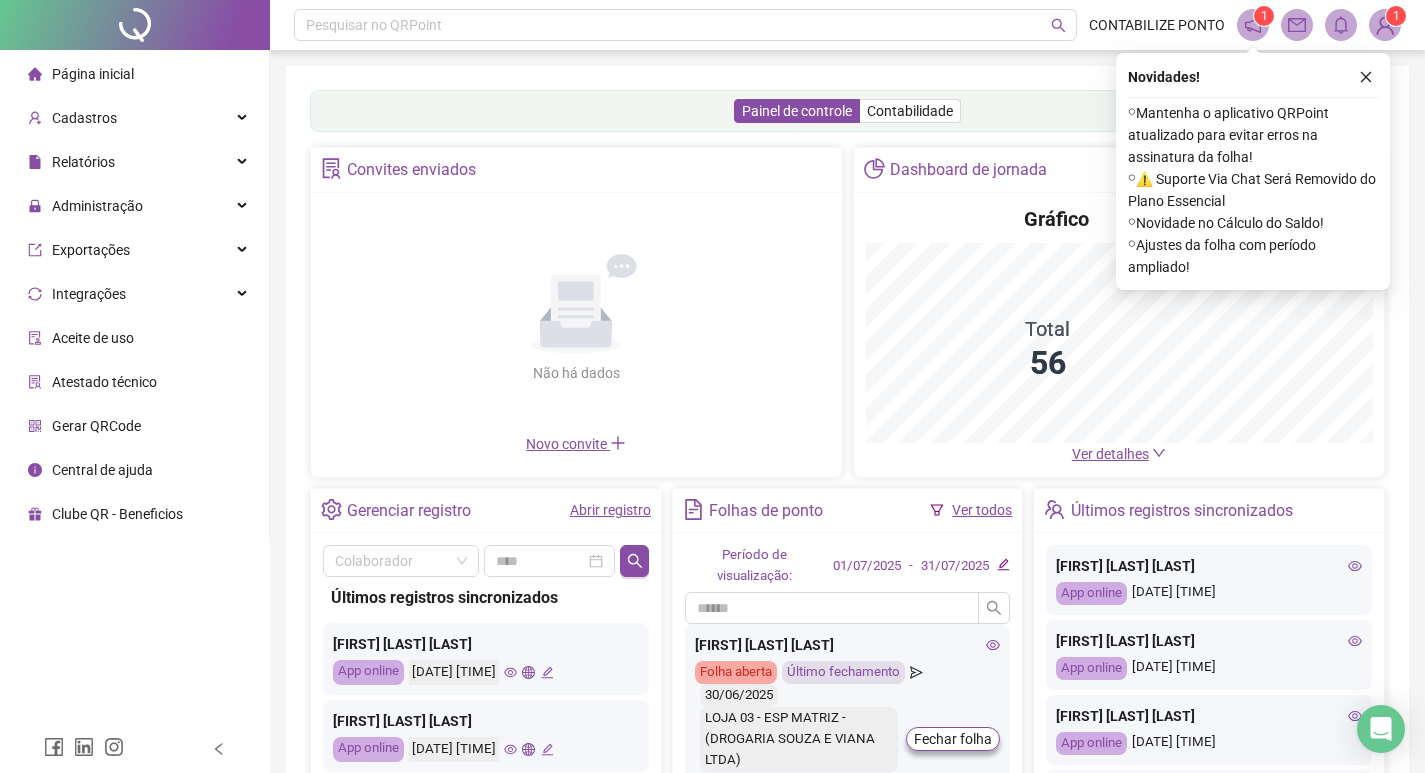 click on "Central de ajuda" at bounding box center [134, 470] 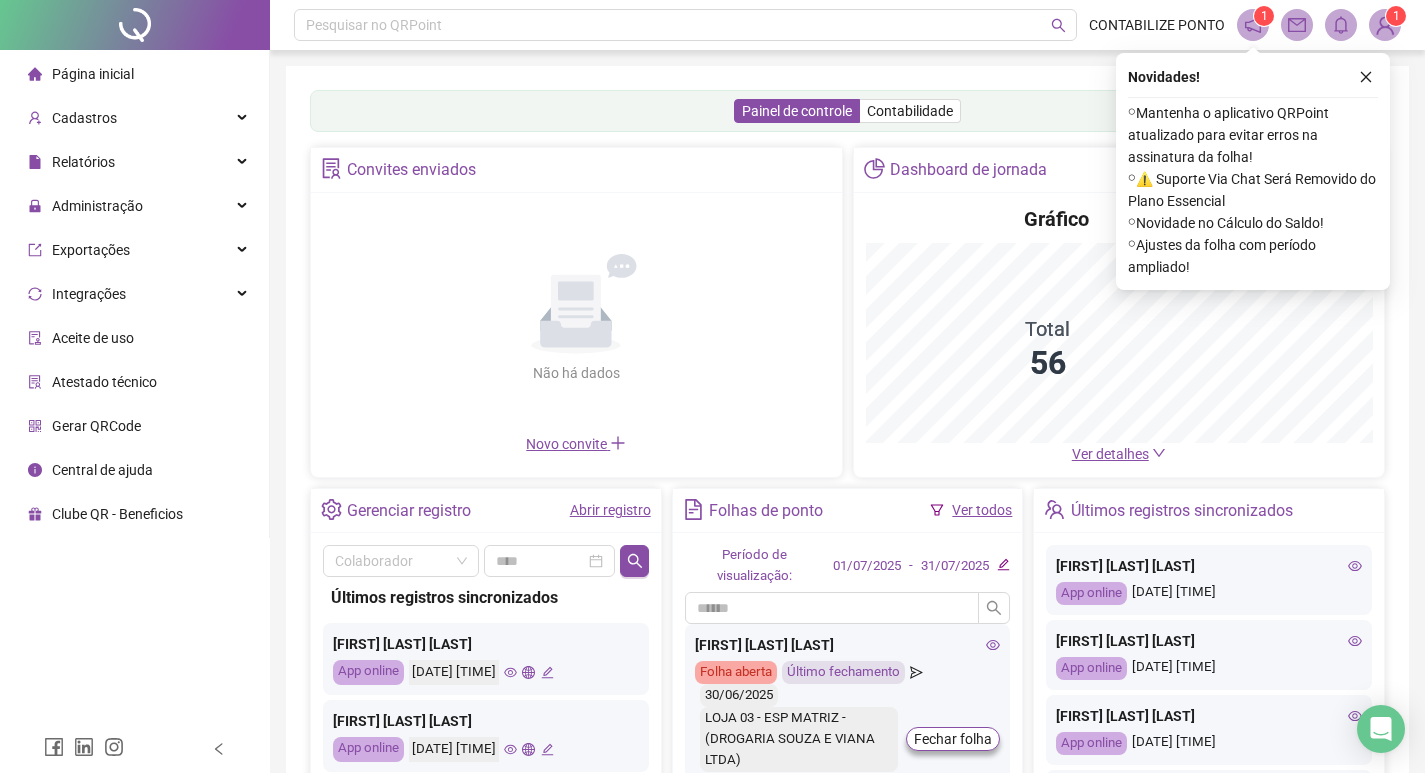 click on "Aceite de uso" at bounding box center (134, 338) 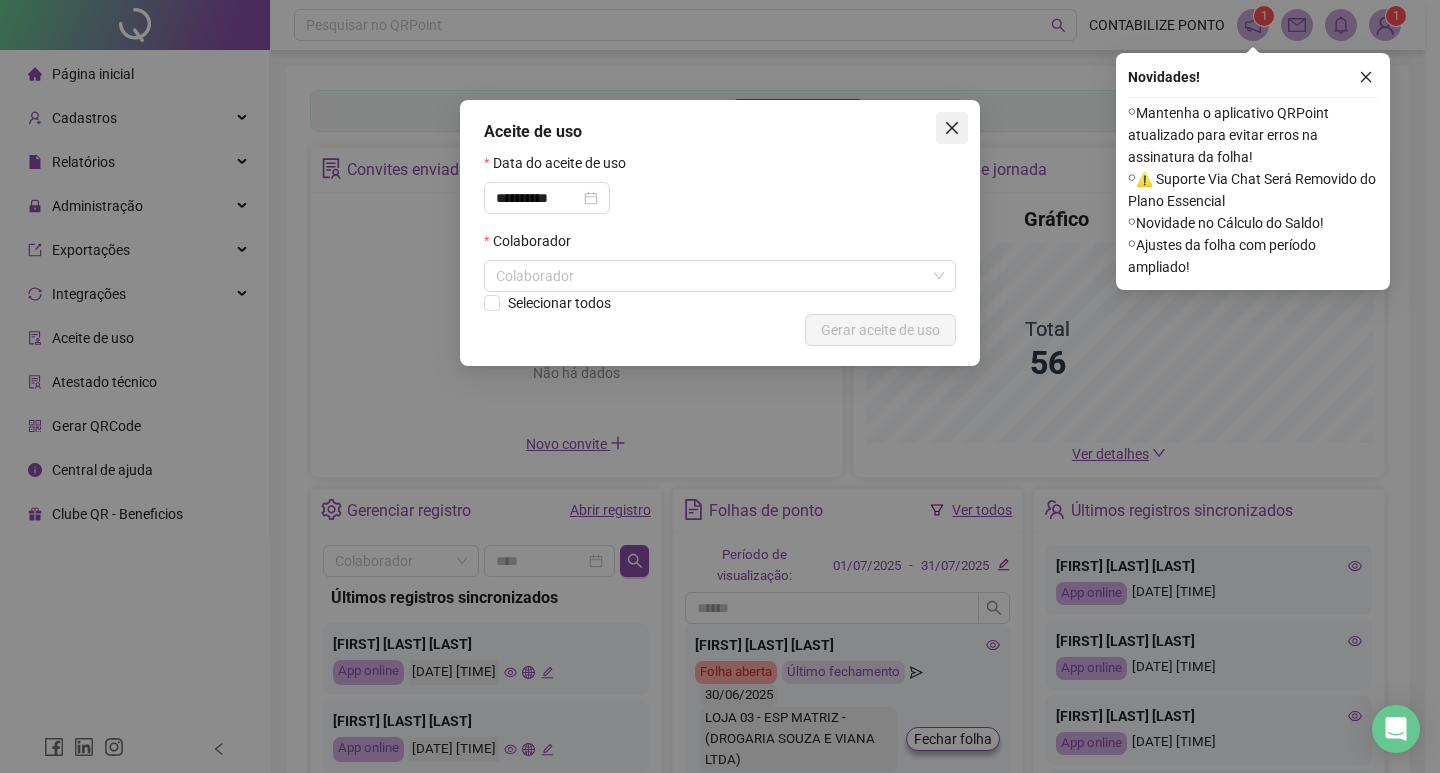 click 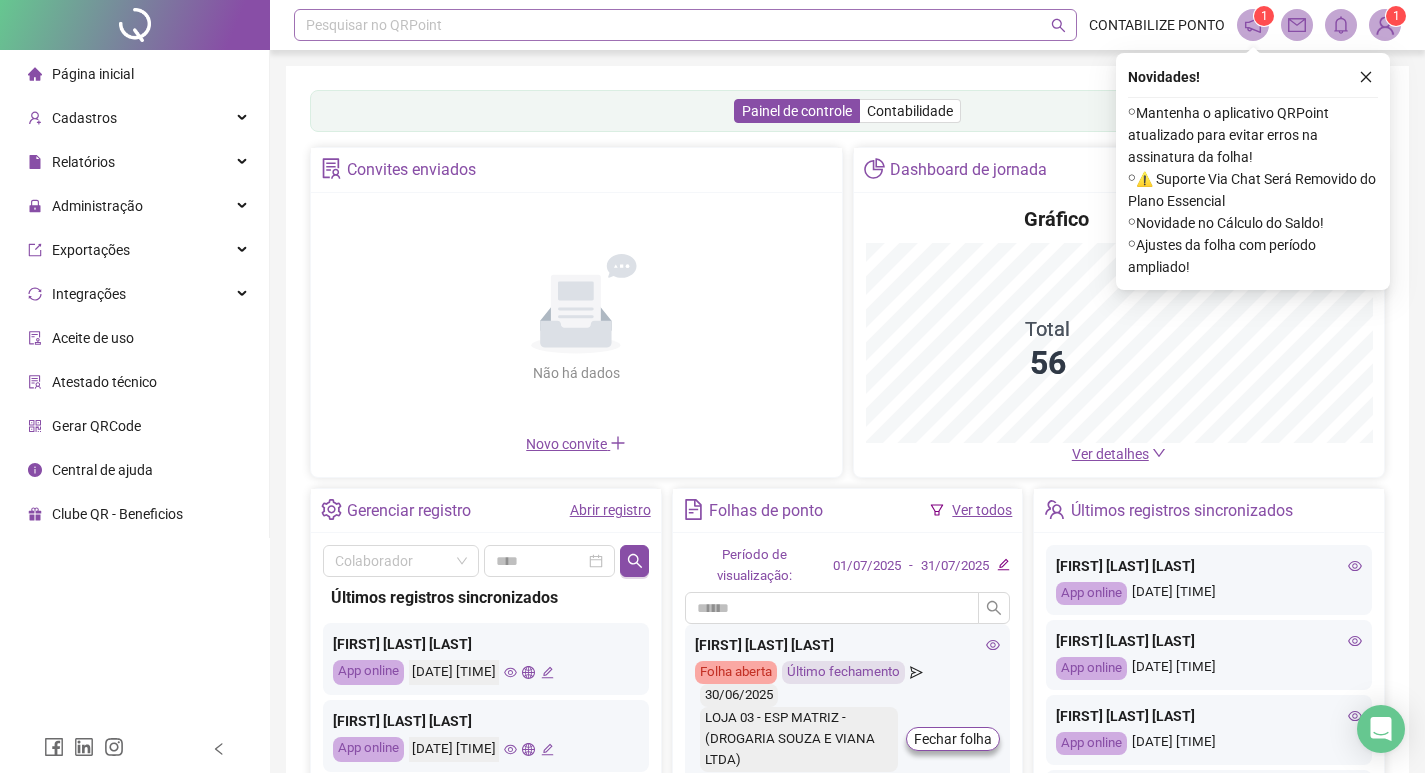 click on "Pesquisar no QRPoint" at bounding box center (685, 25) 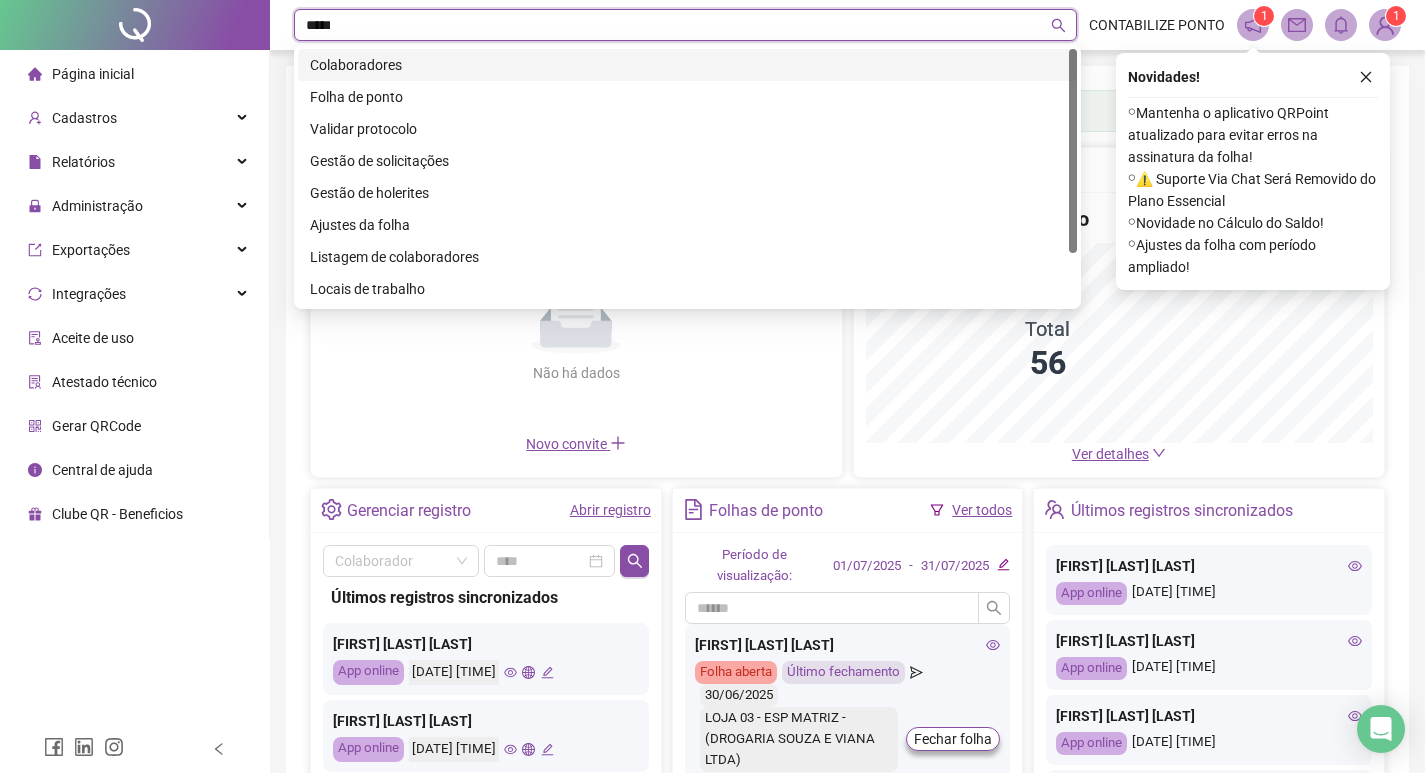 type on "******" 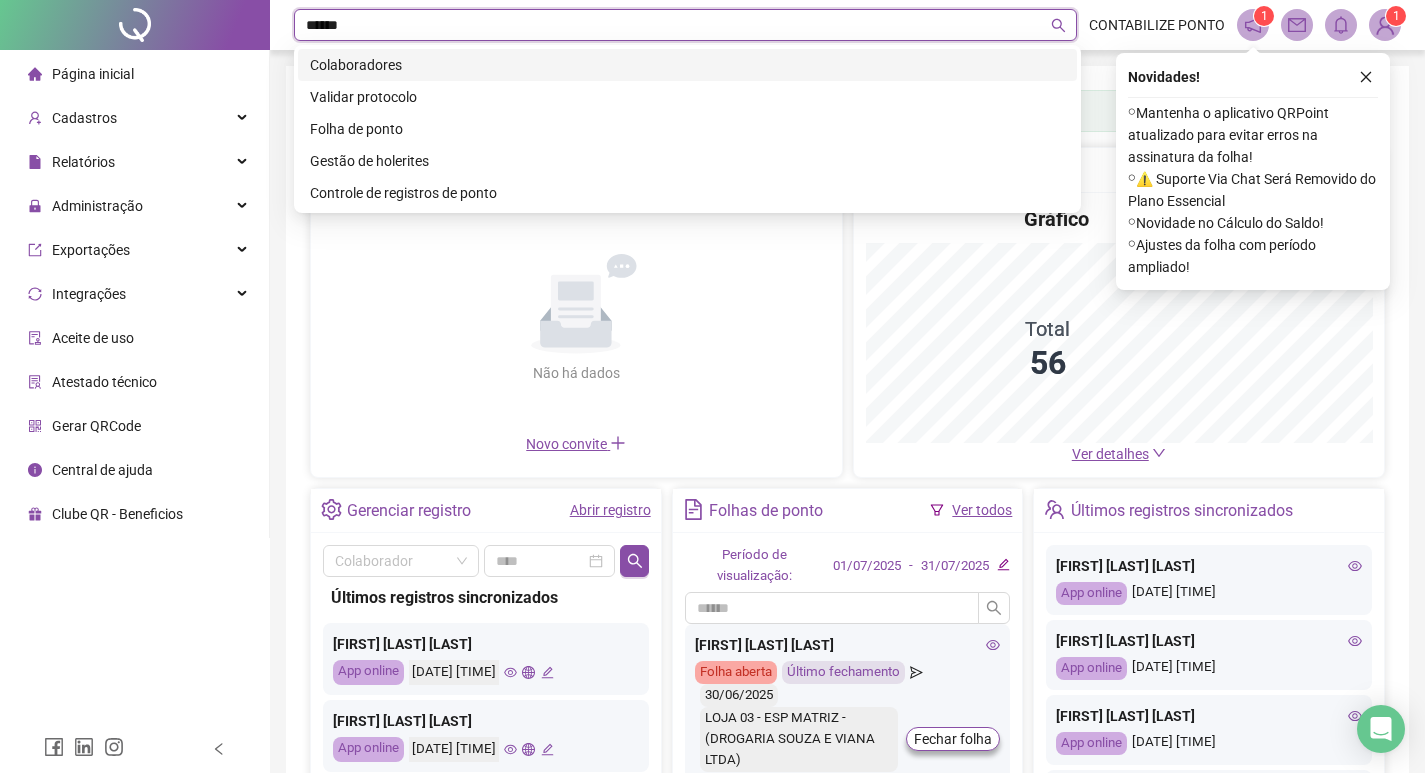 type 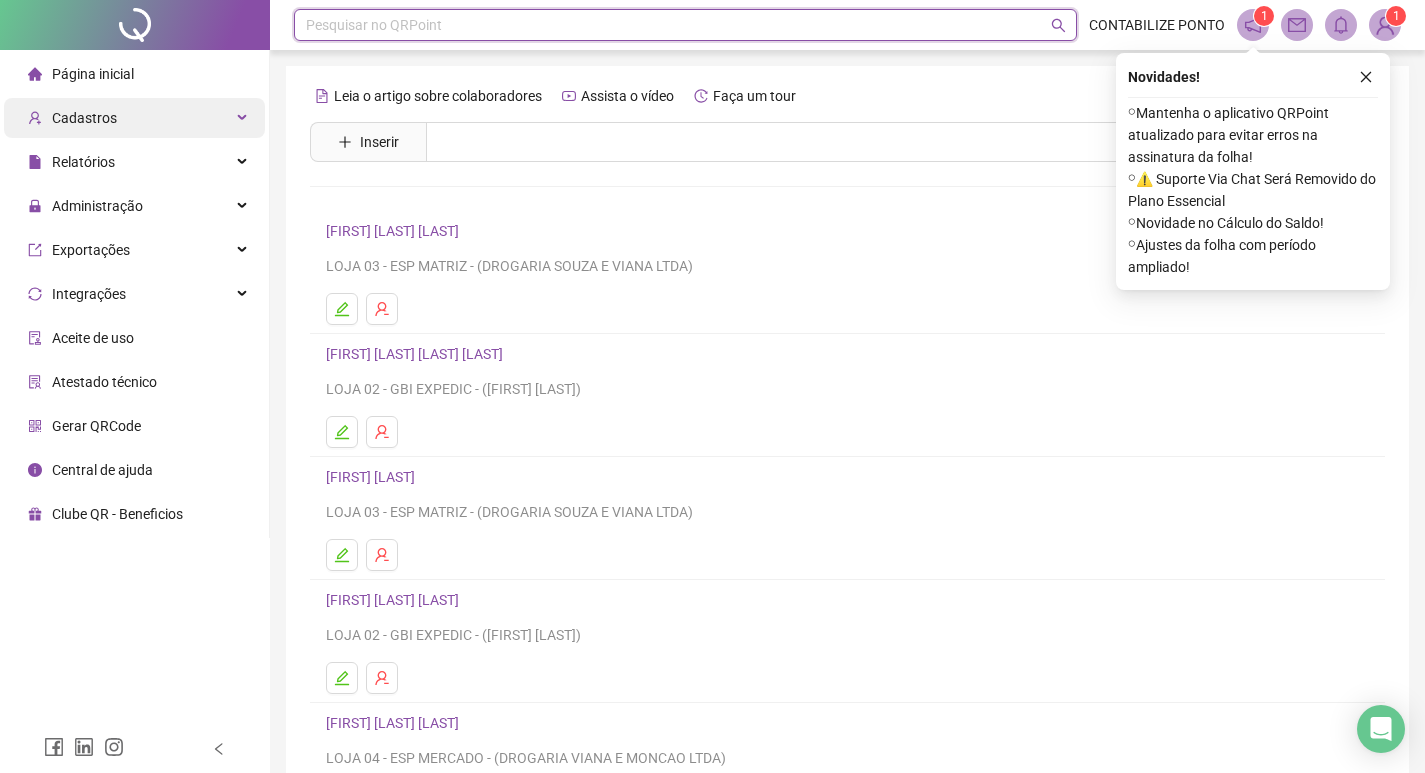 click on "Cadastros" at bounding box center [134, 118] 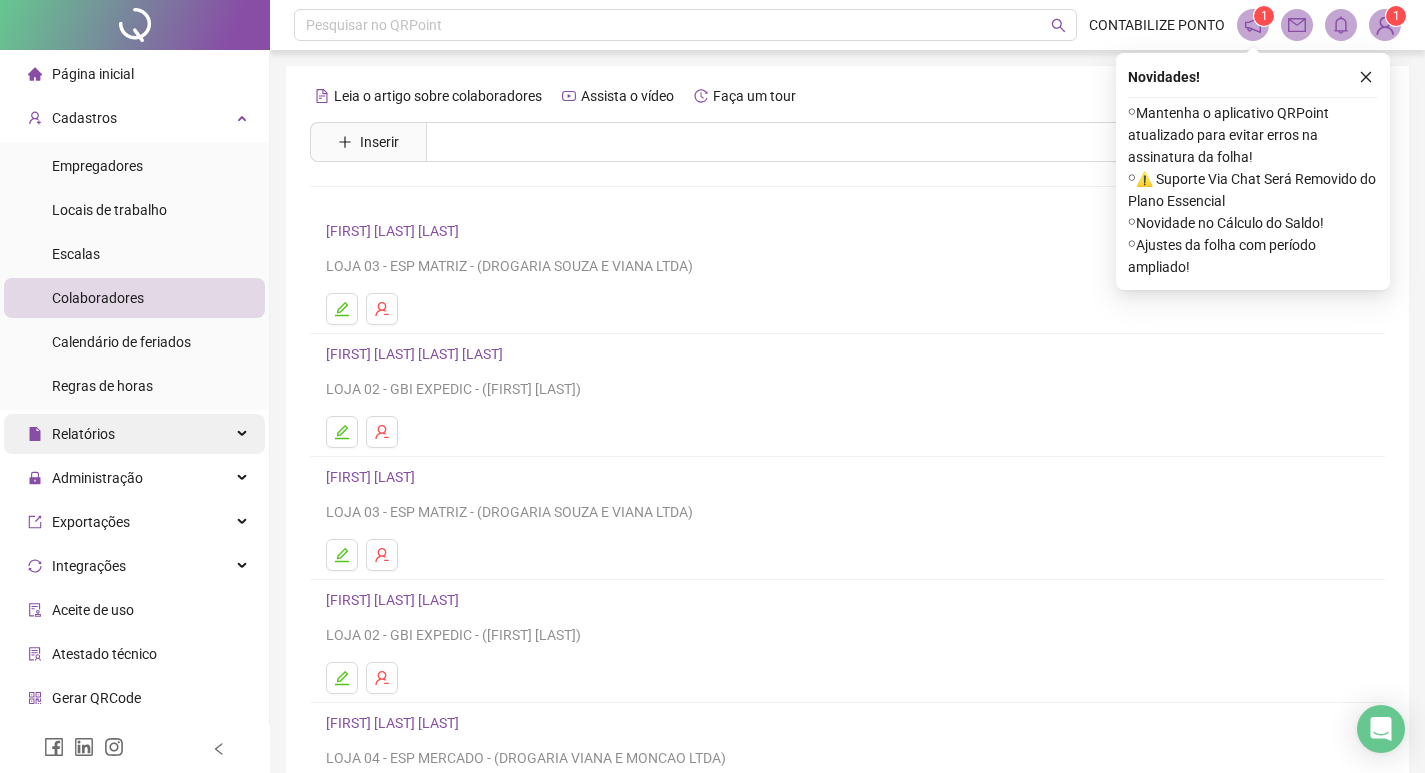 click on "Relatórios" at bounding box center (134, 434) 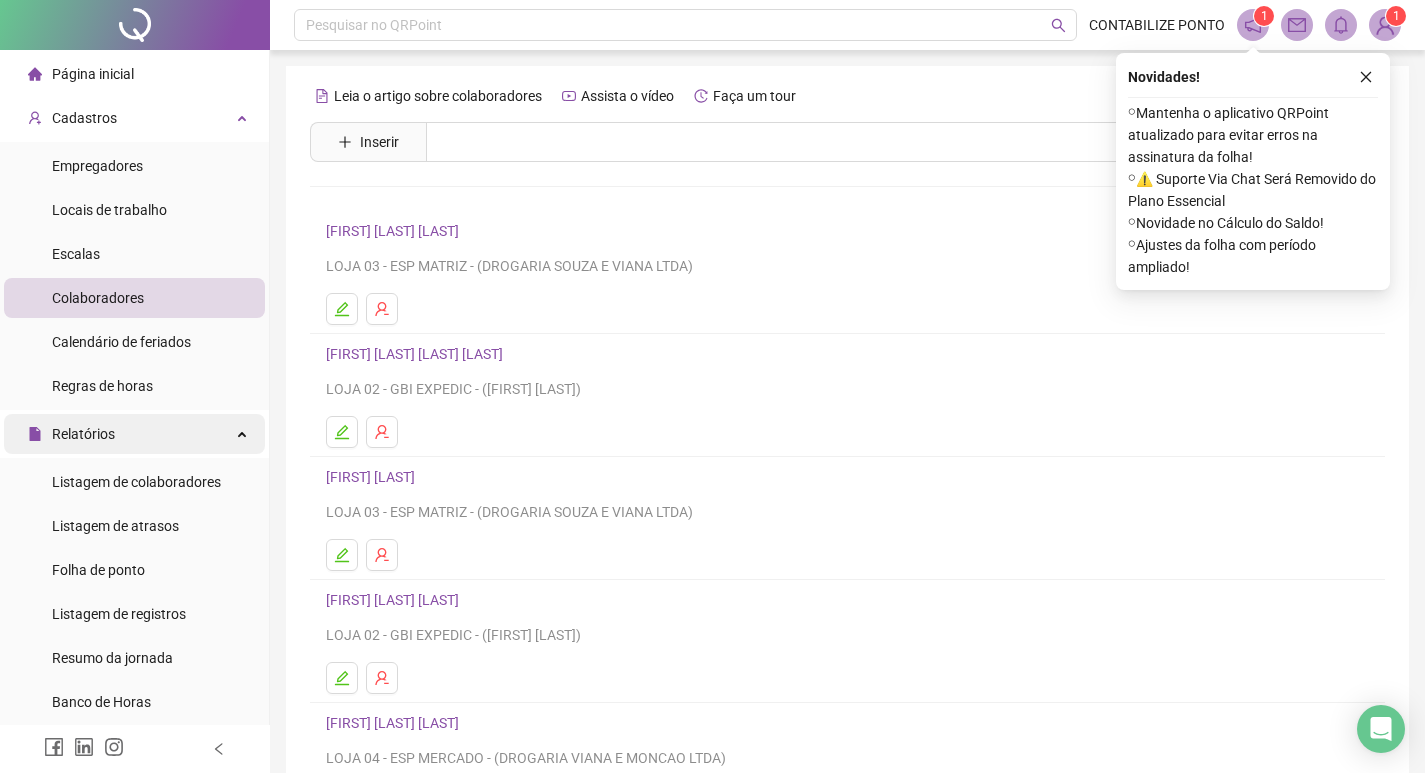 scroll, scrollTop: 200, scrollLeft: 0, axis: vertical 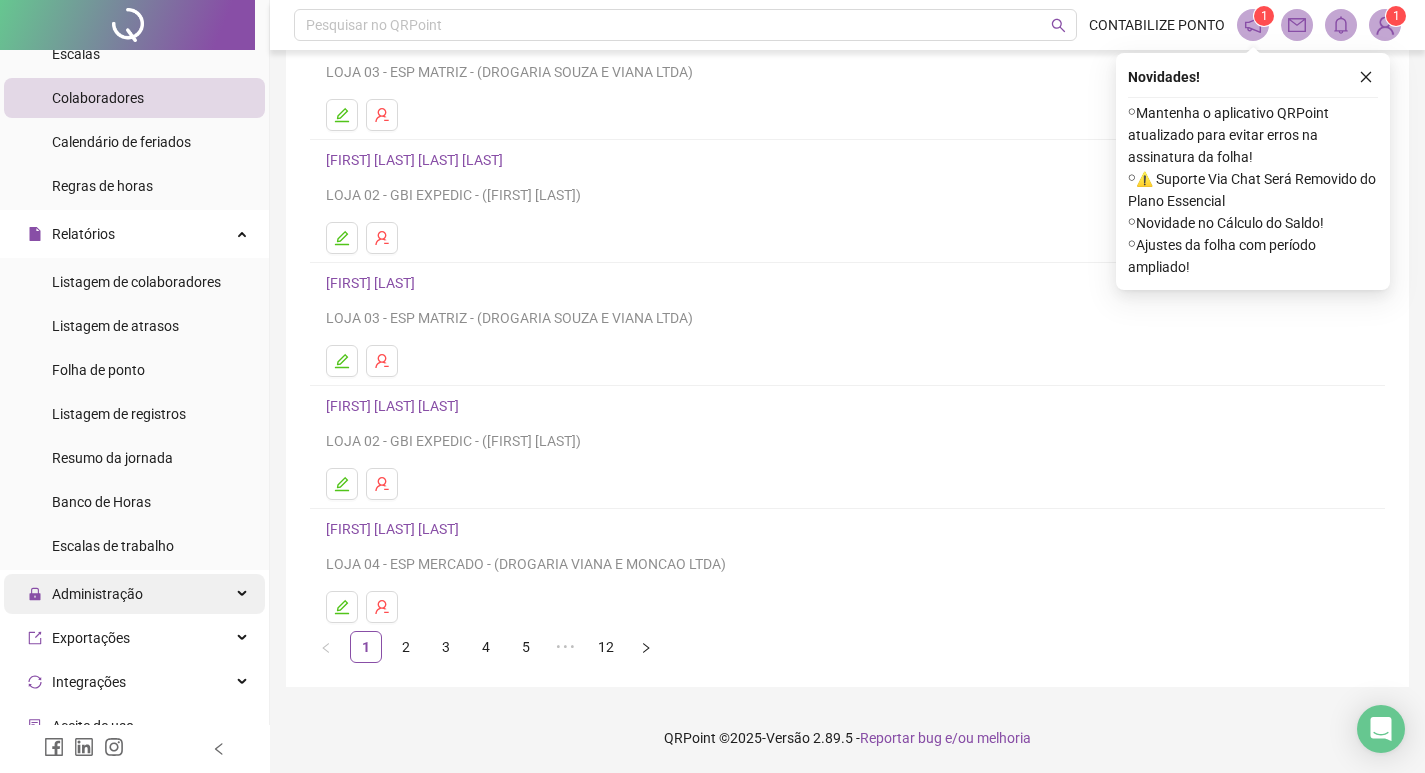 click on "Administração" at bounding box center (97, 594) 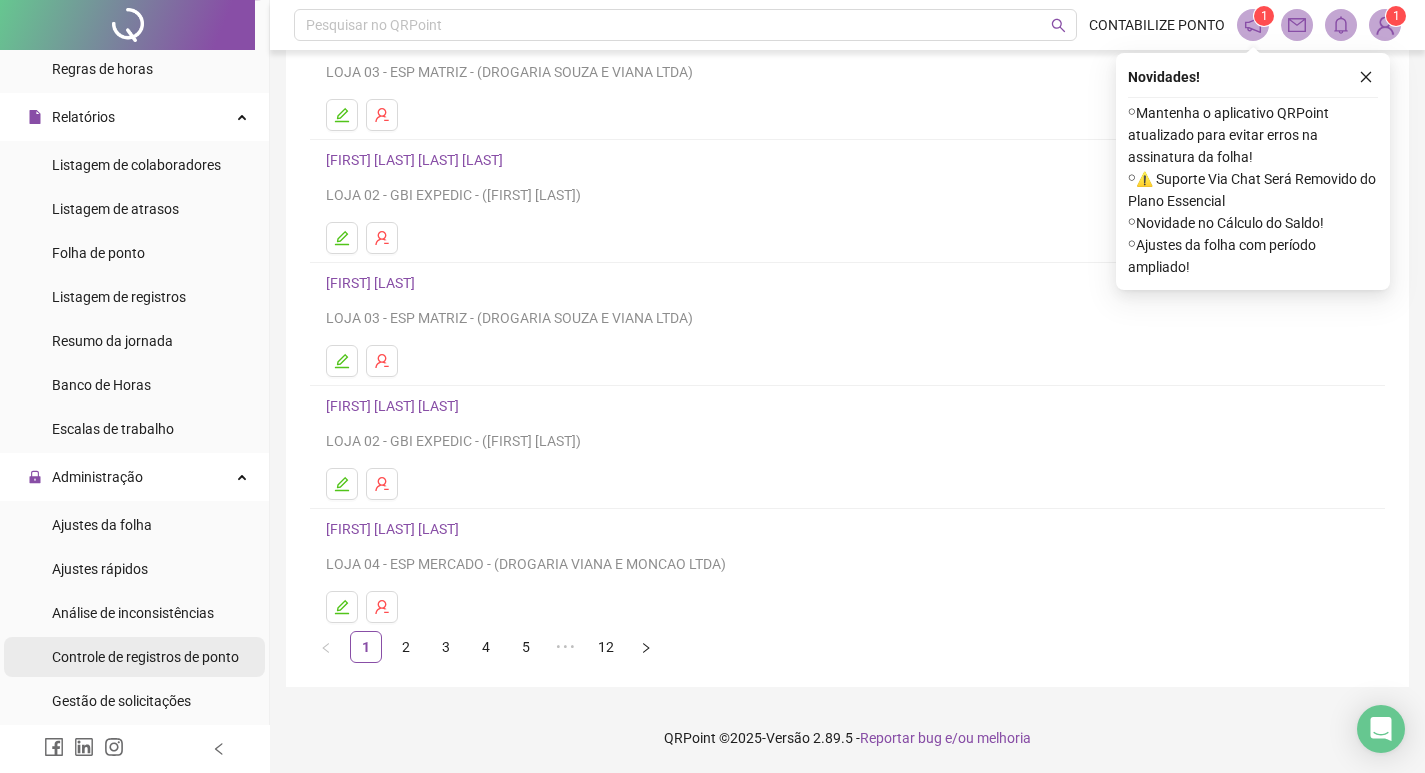 scroll, scrollTop: 542, scrollLeft: 0, axis: vertical 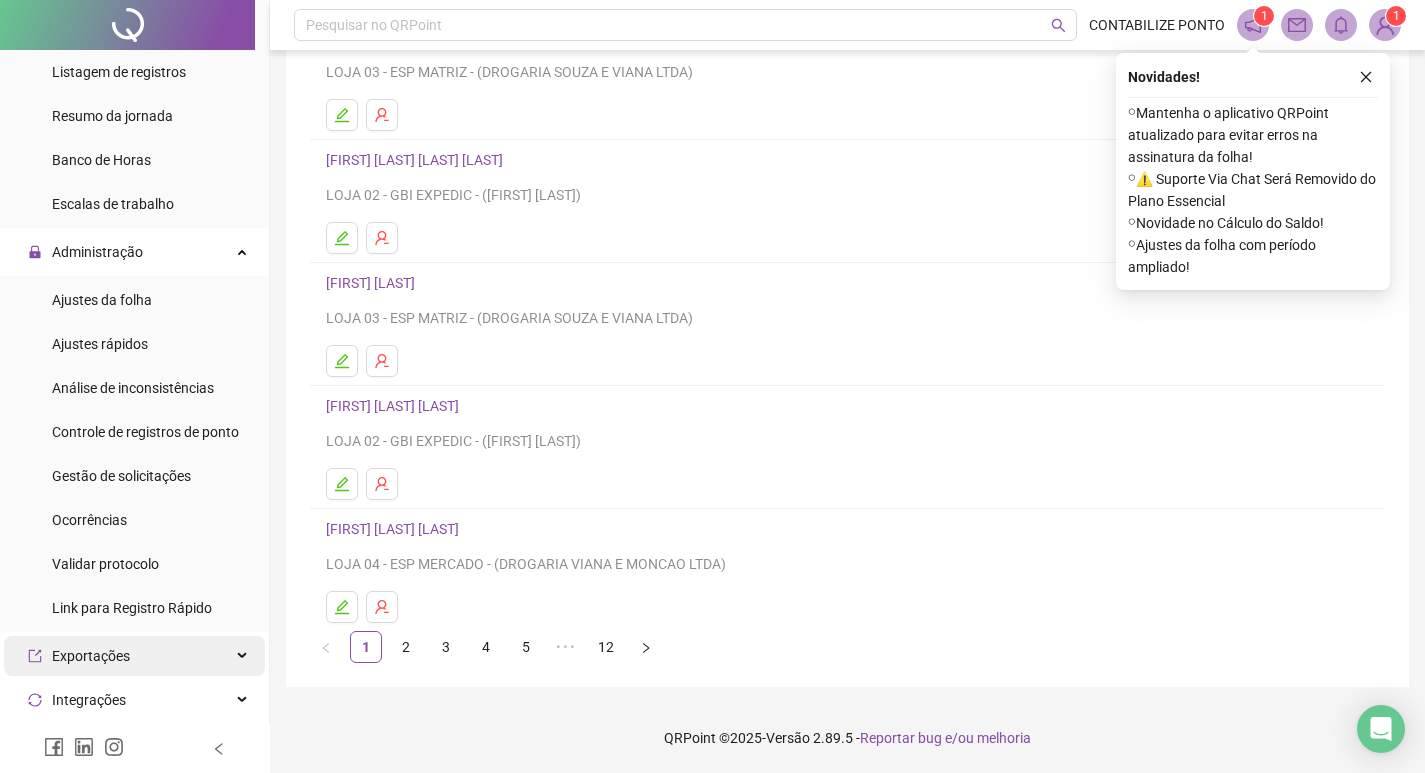click on "Exportações" at bounding box center [134, 656] 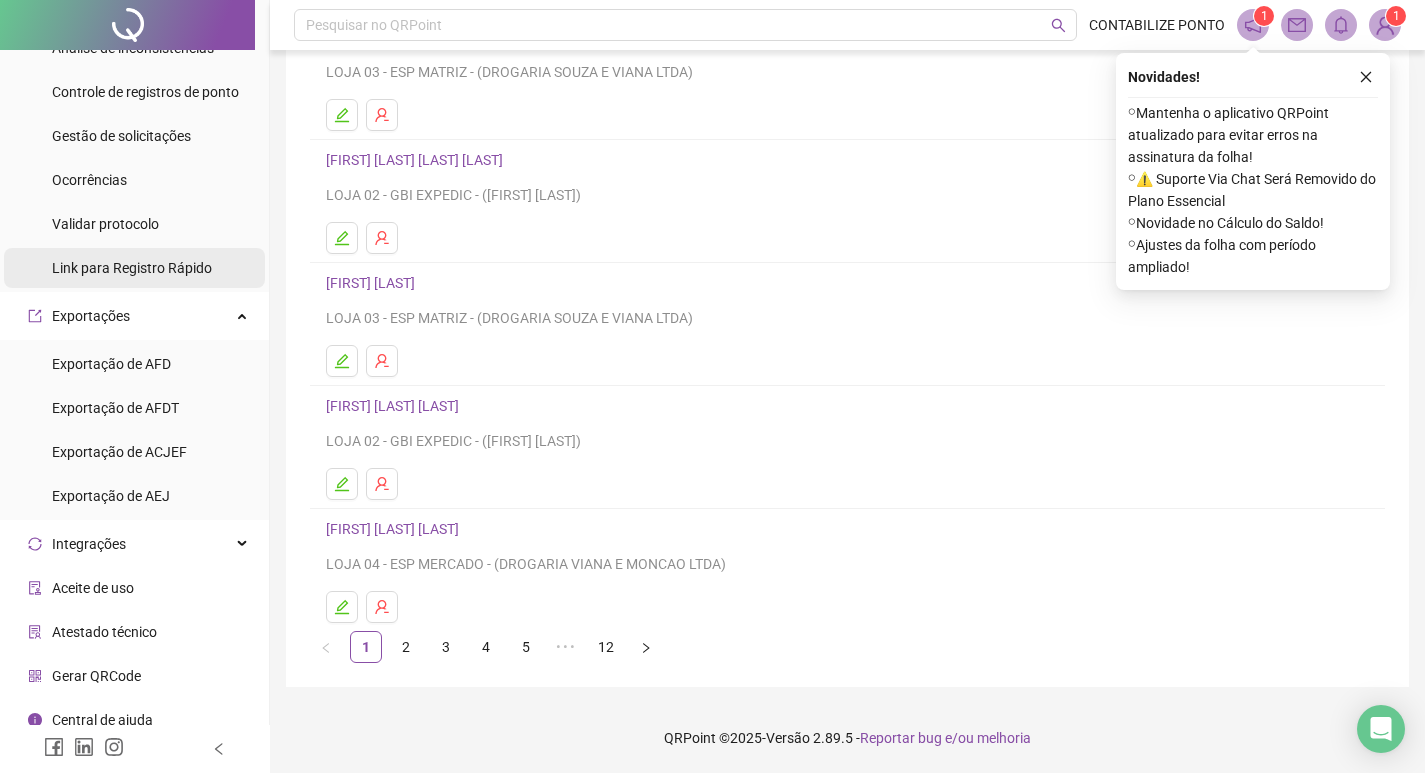 scroll, scrollTop: 897, scrollLeft: 0, axis: vertical 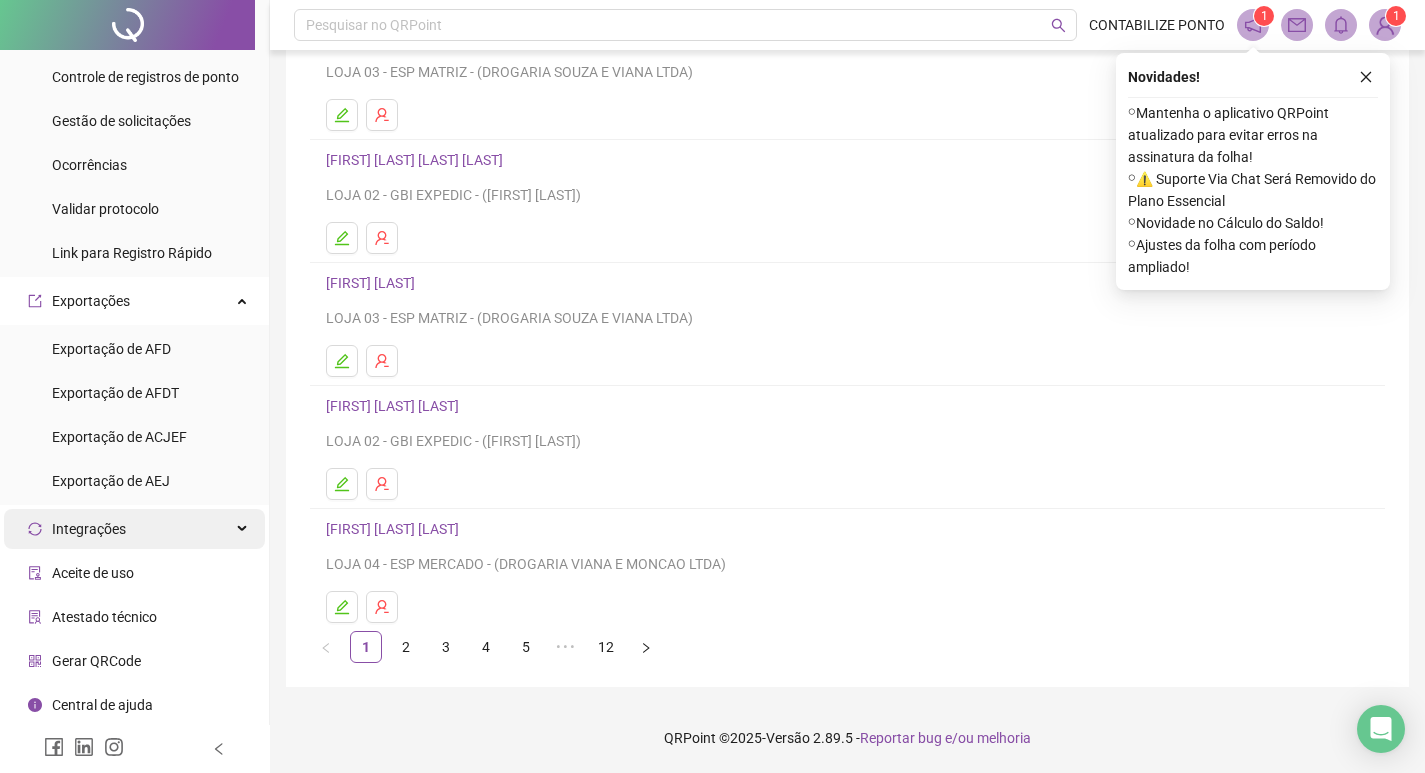 click on "Integrações" at bounding box center (134, 529) 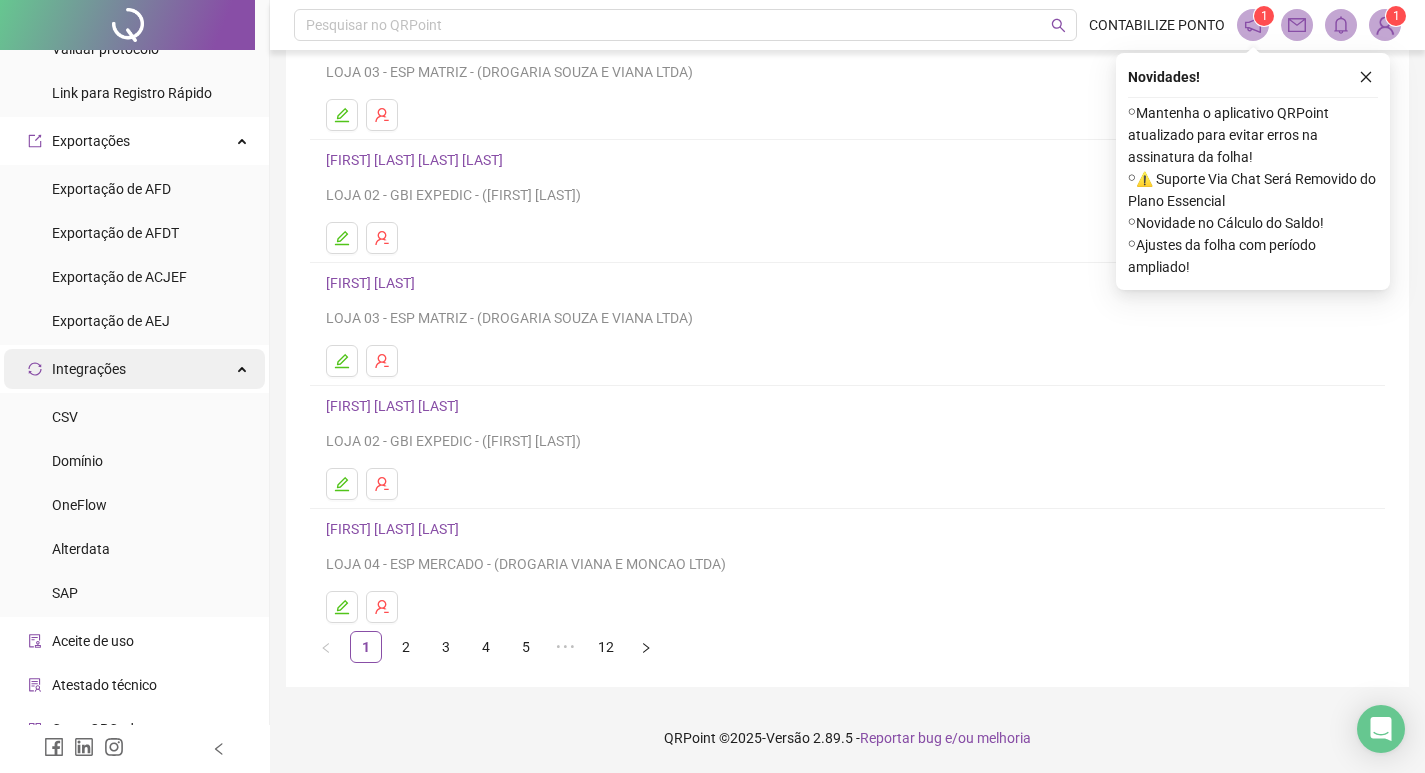 scroll, scrollTop: 1125, scrollLeft: 0, axis: vertical 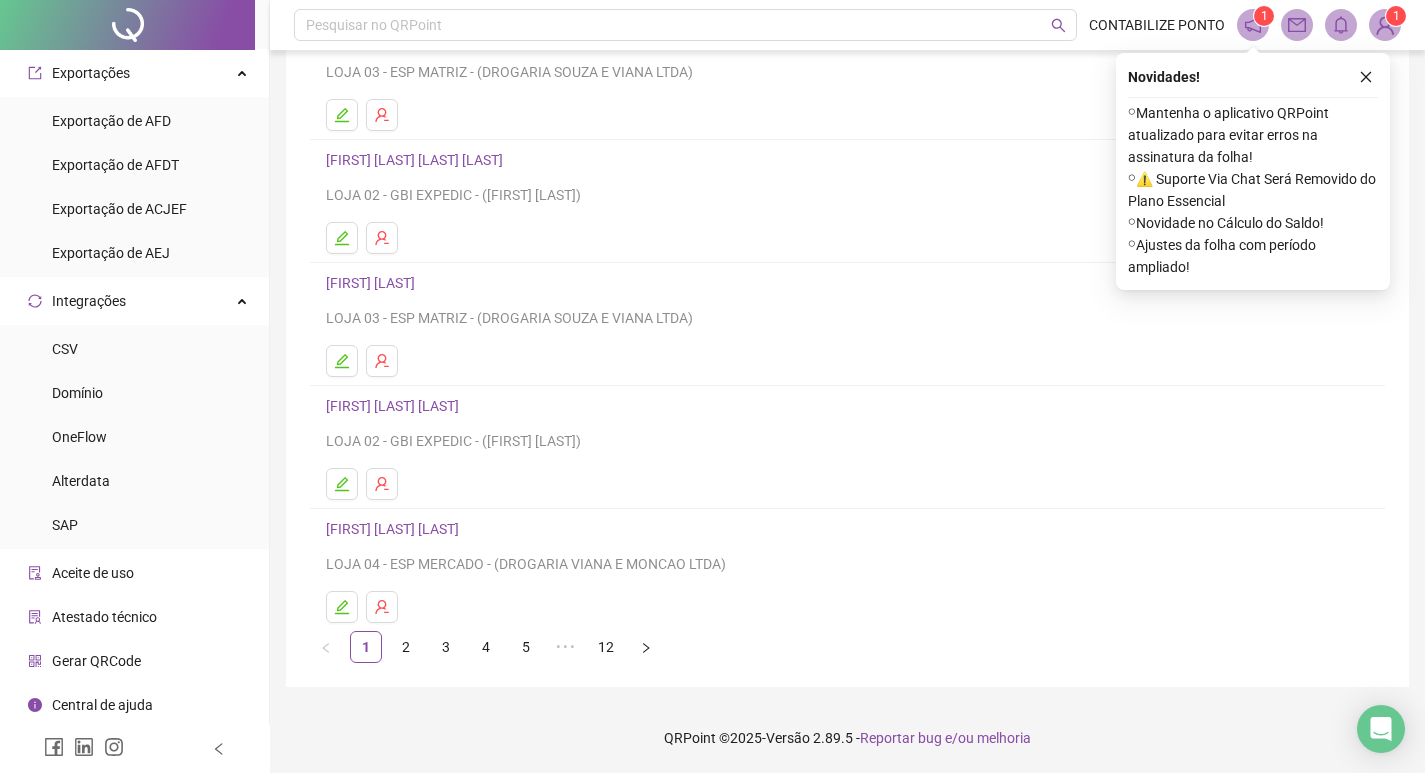 click on "Aceite de uso" at bounding box center (134, 573) 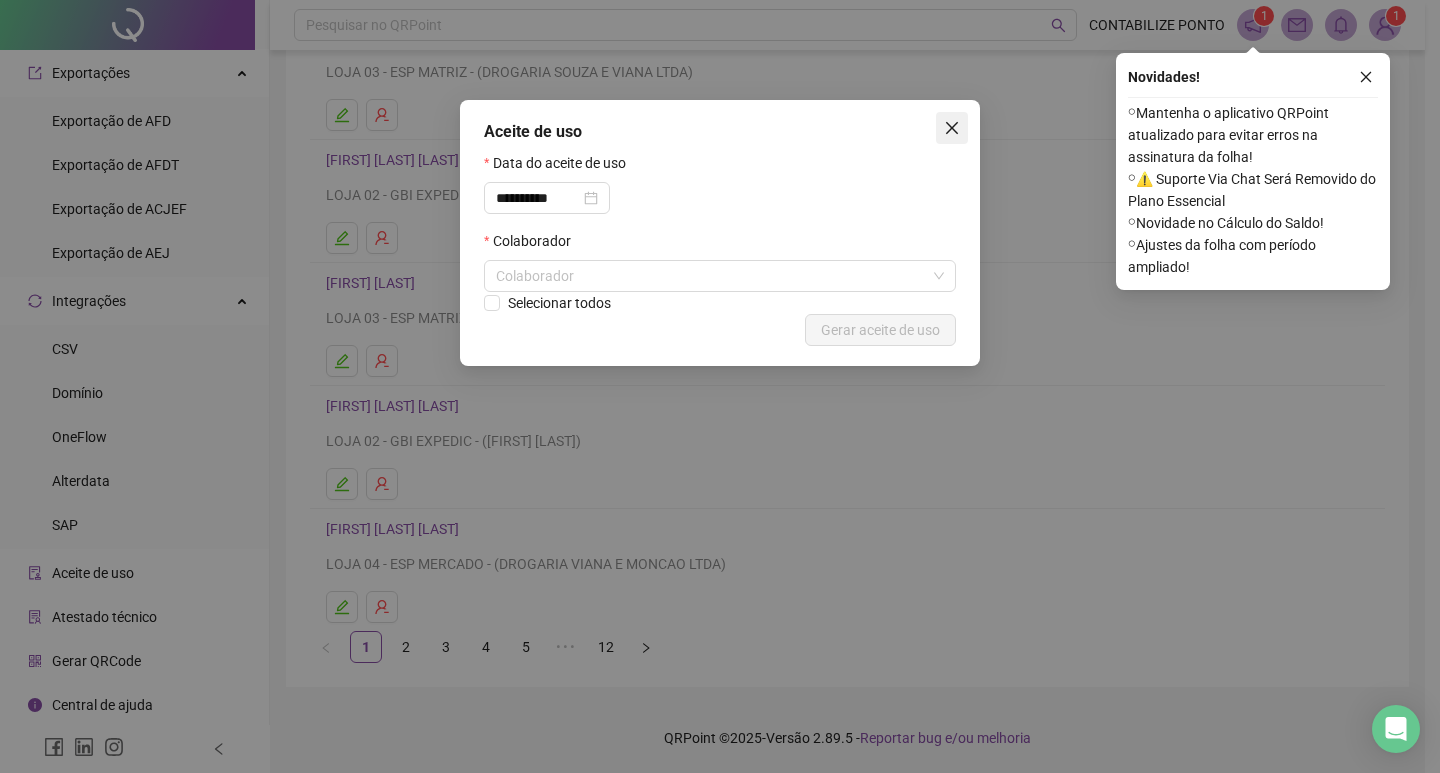 click 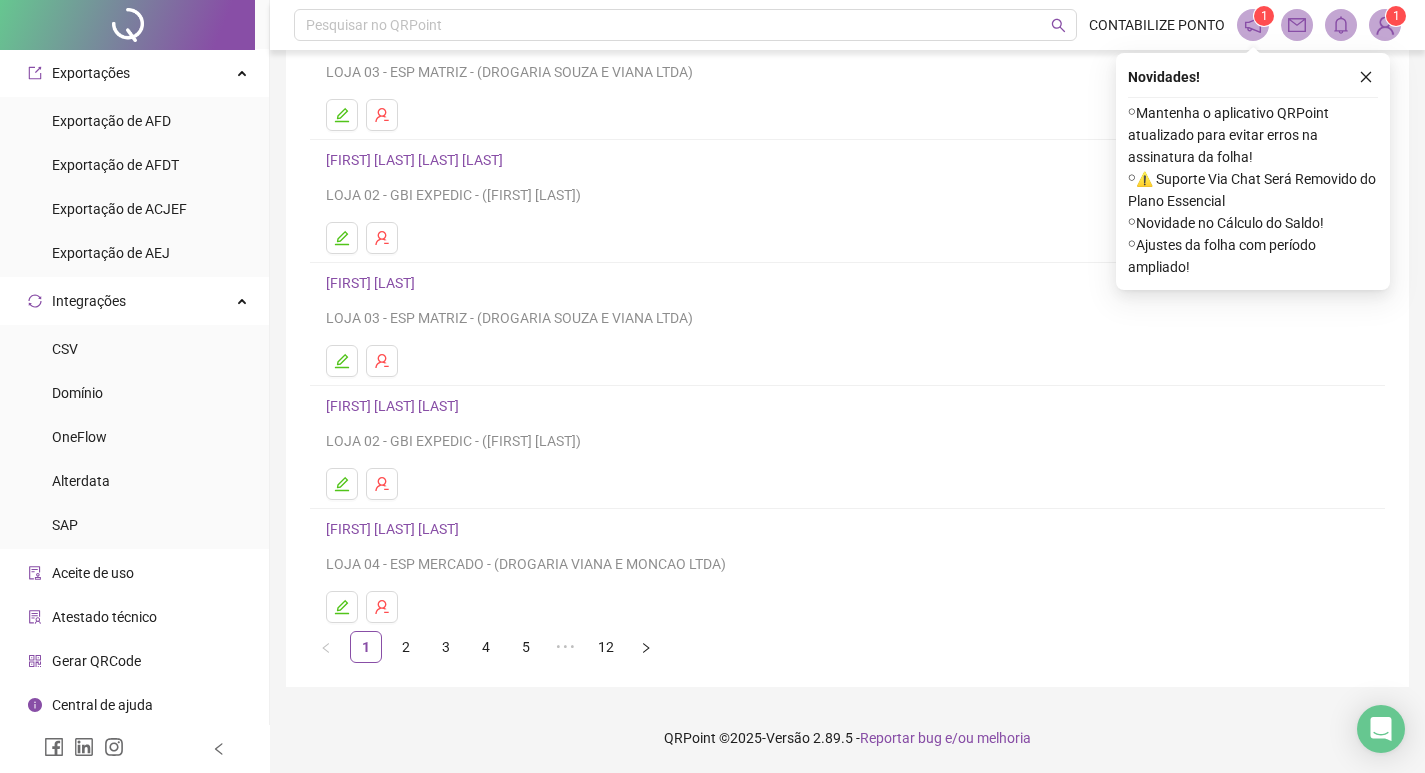 click on "Atestado técnico" at bounding box center [134, 617] 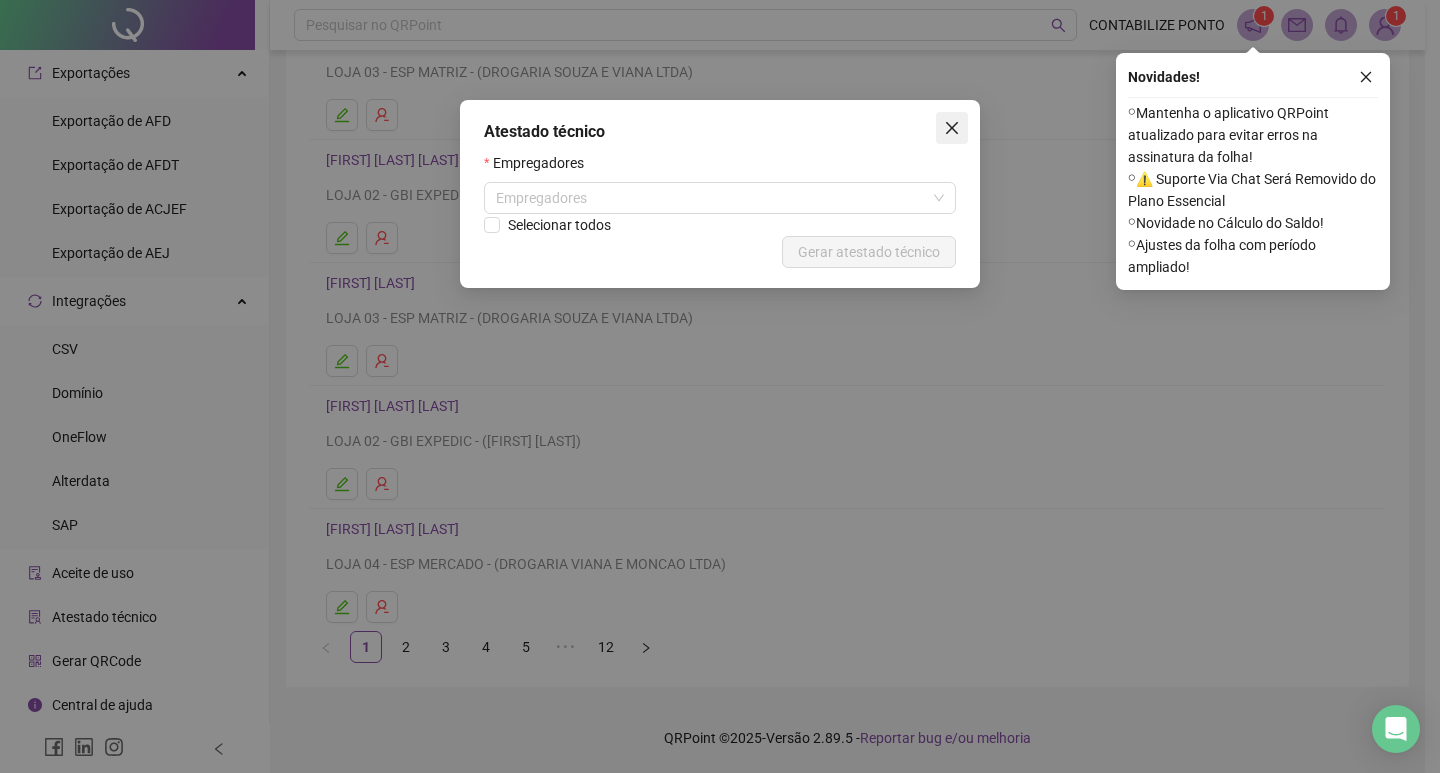 click 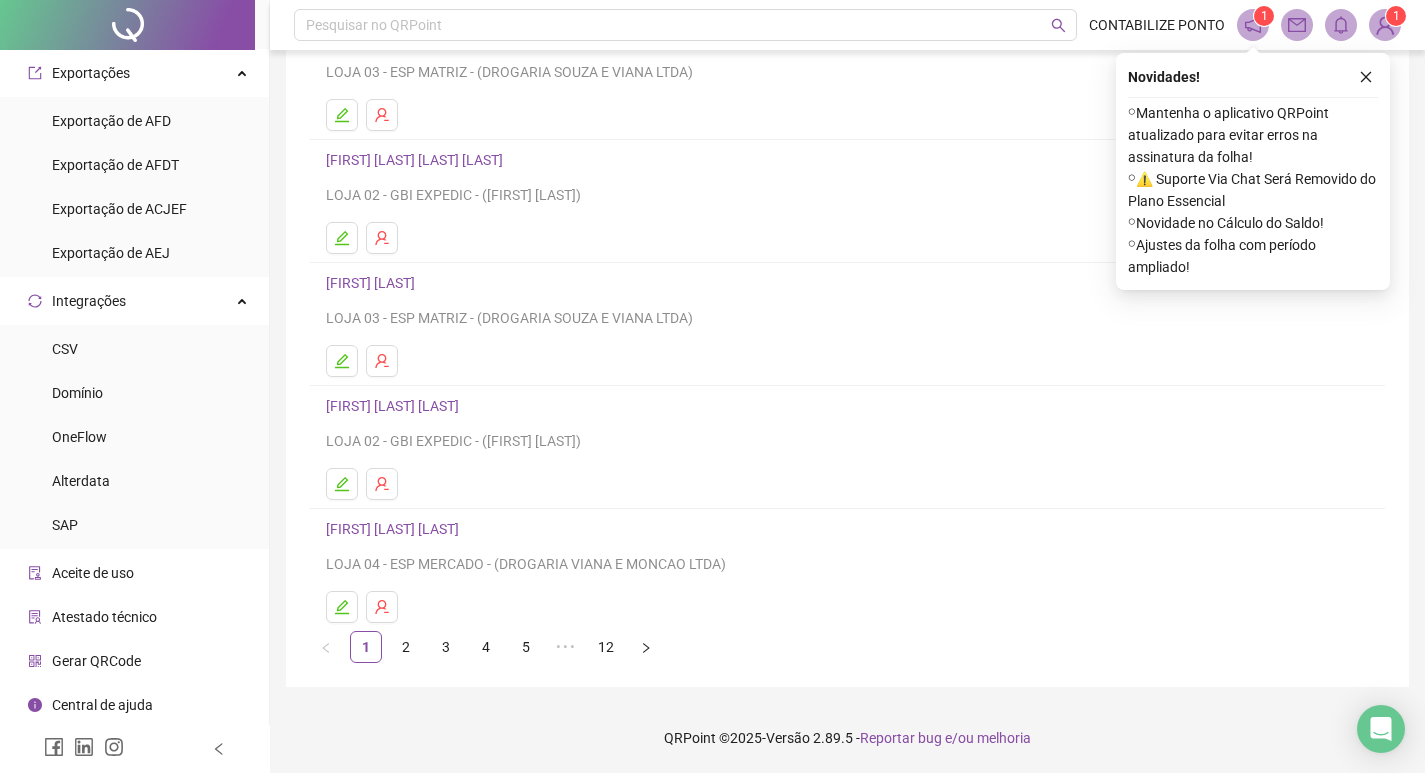 click on "Gerar QRCode" at bounding box center (96, 661) 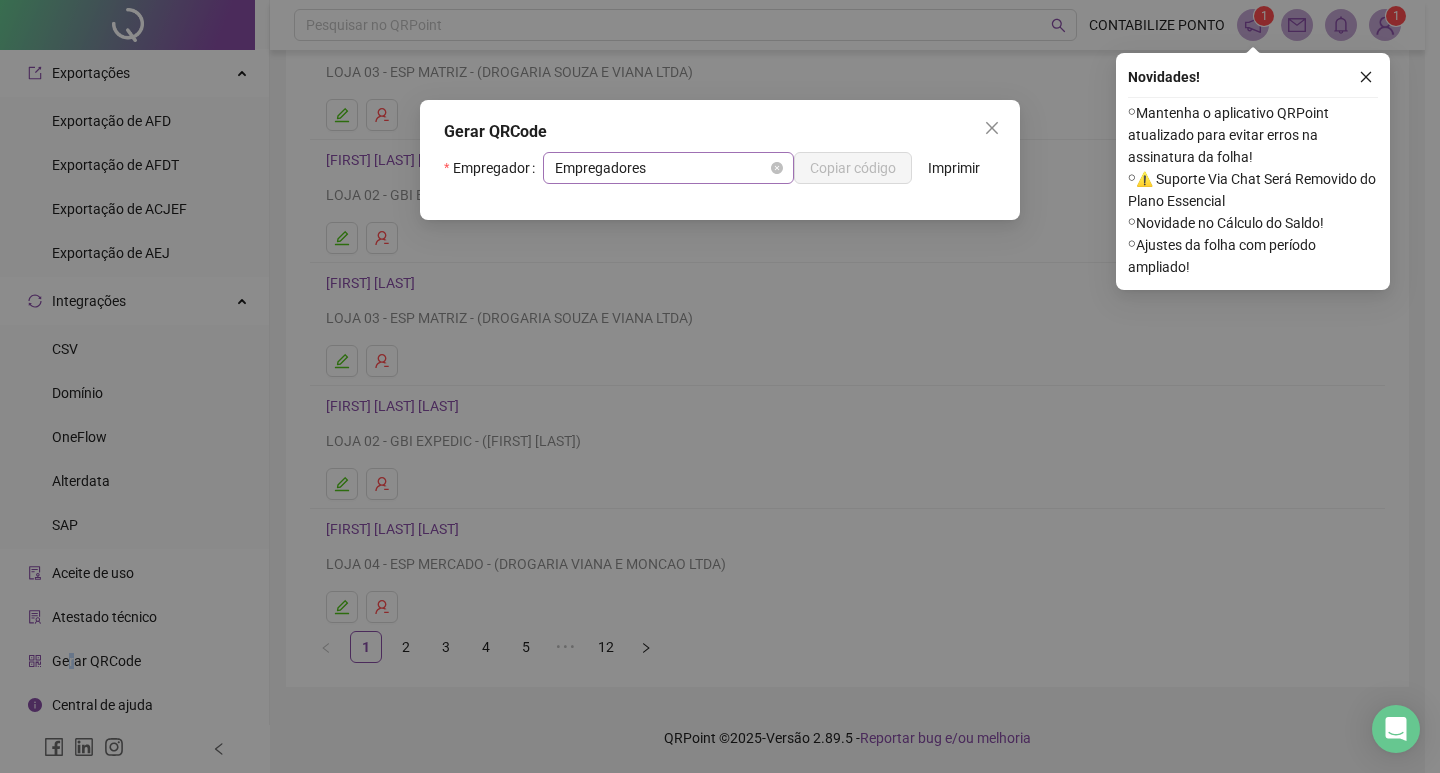 click on "Empregadores" at bounding box center [668, 168] 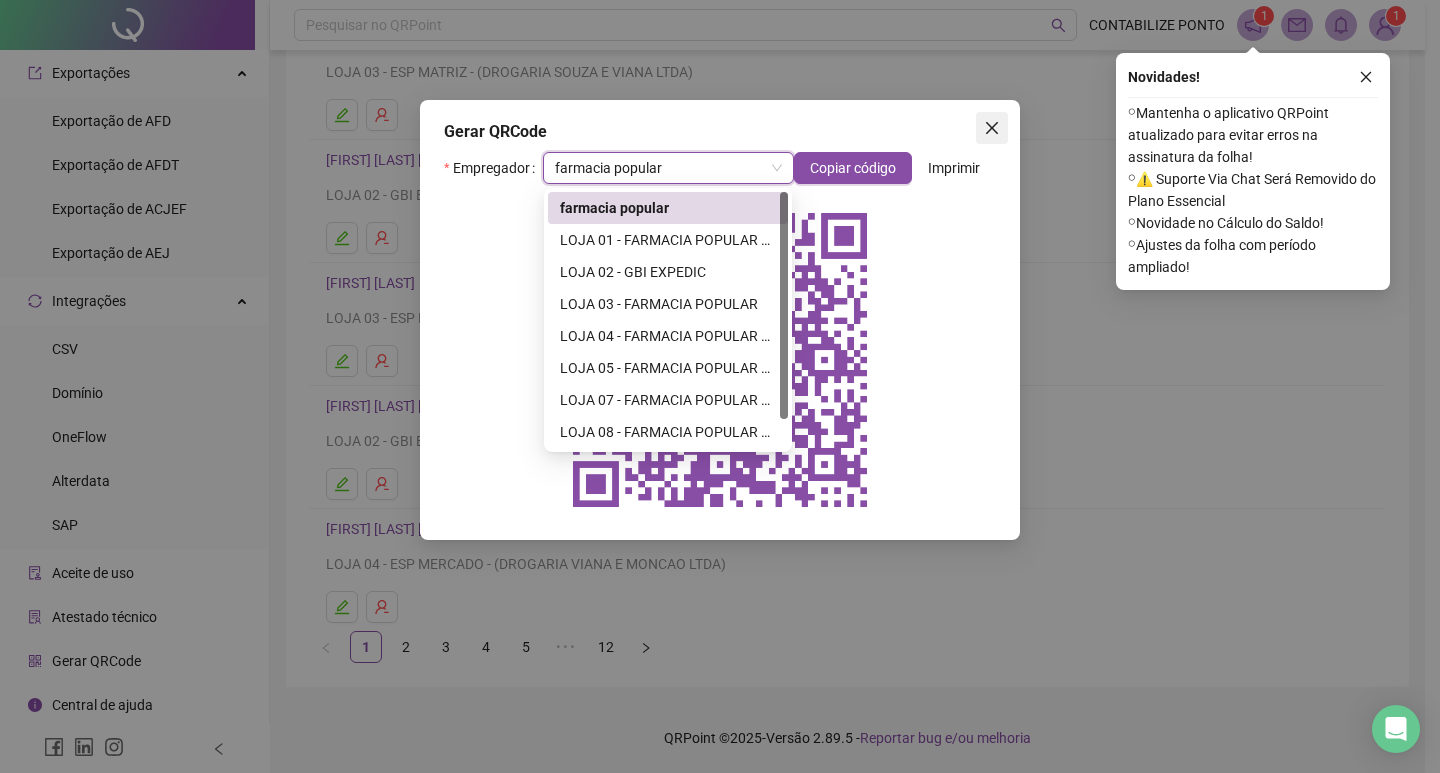 click at bounding box center (992, 128) 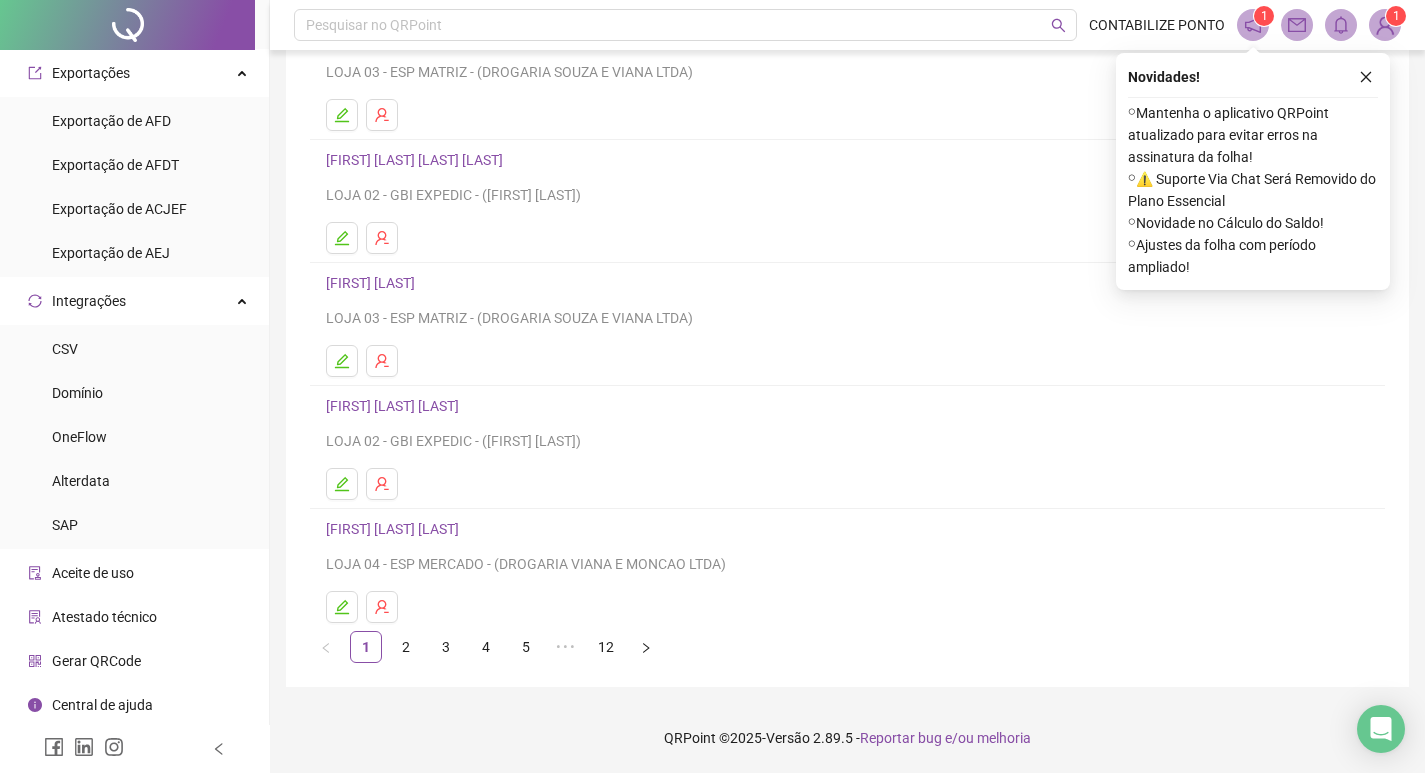 click on "⚬  ⚠️ Suporte Via Chat Será Removido do Plano Essencial" at bounding box center [1253, 190] 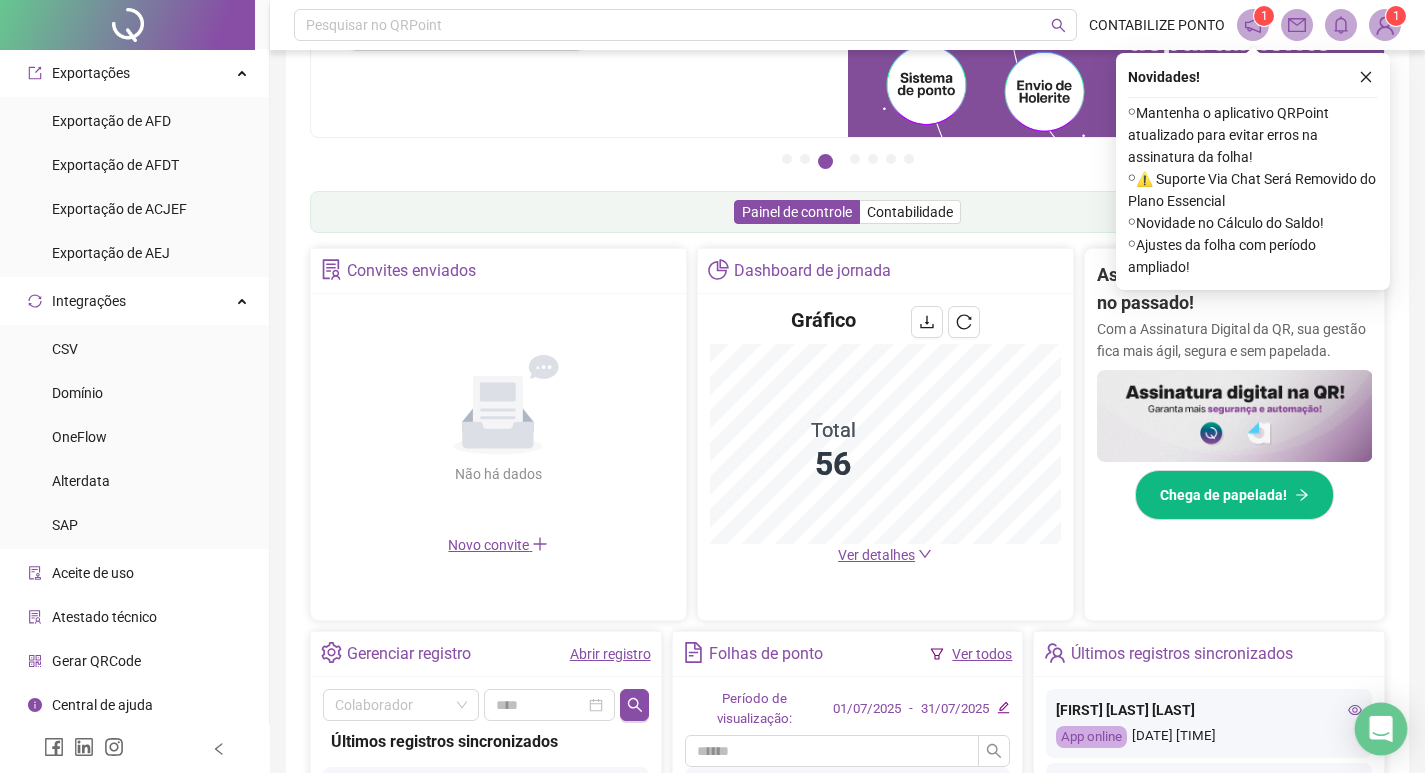 click 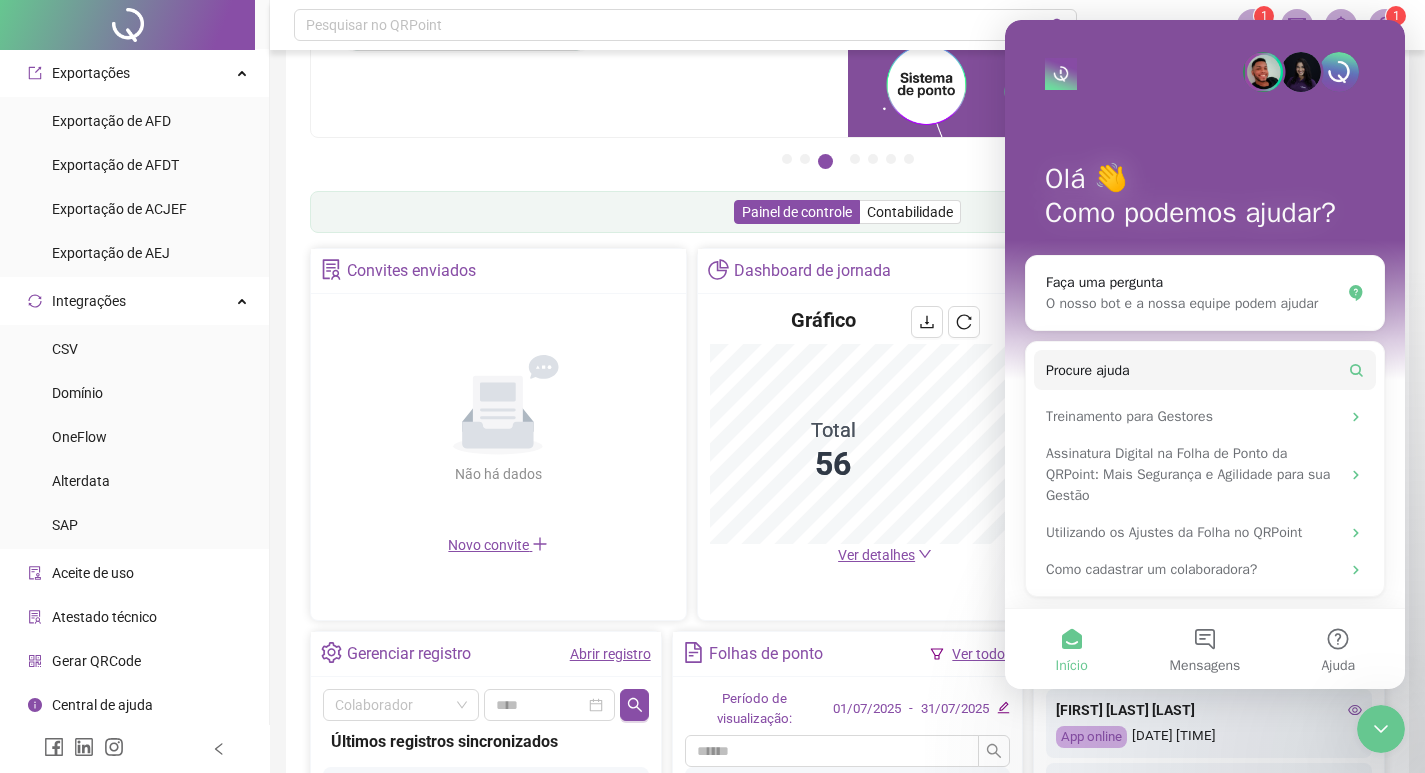 scroll, scrollTop: 0, scrollLeft: 0, axis: both 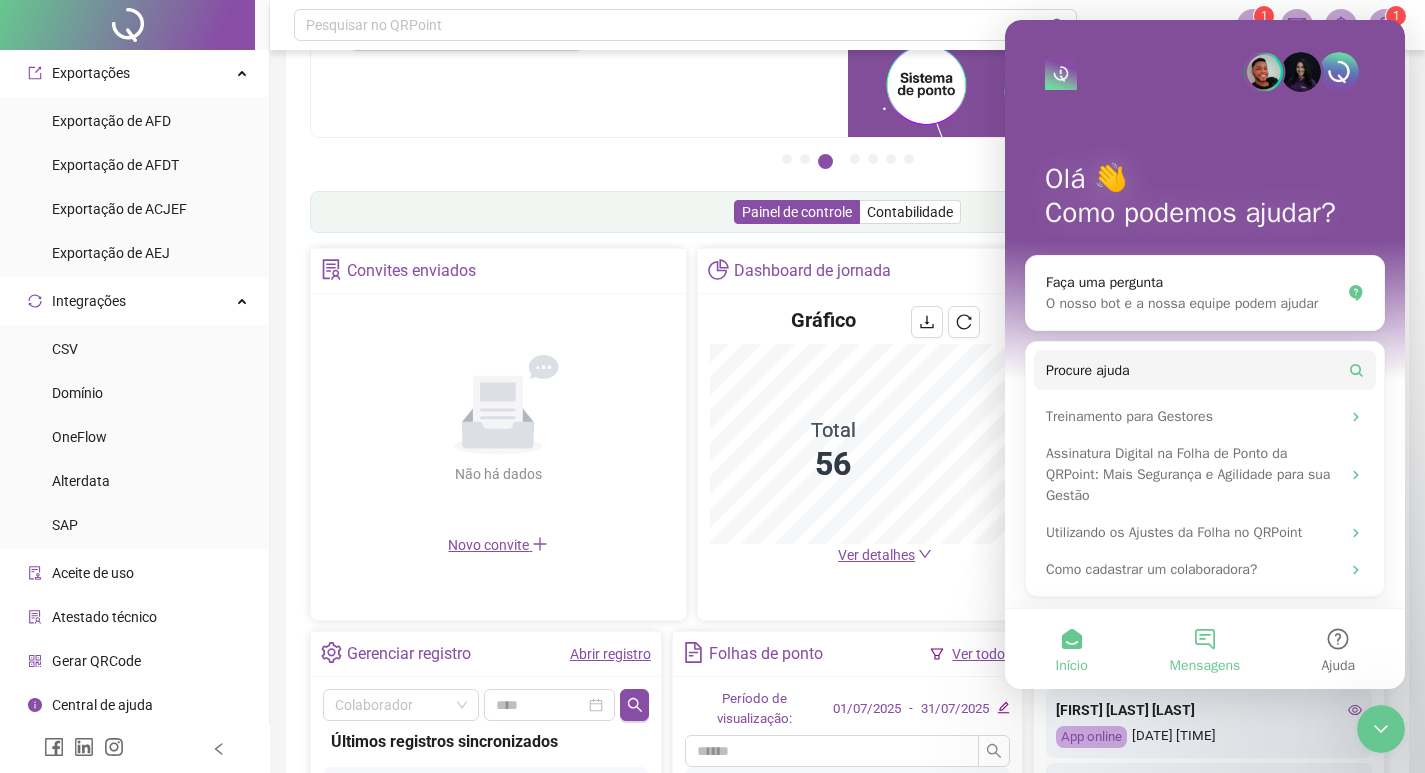 click on "Mensagens" at bounding box center [1204, 649] 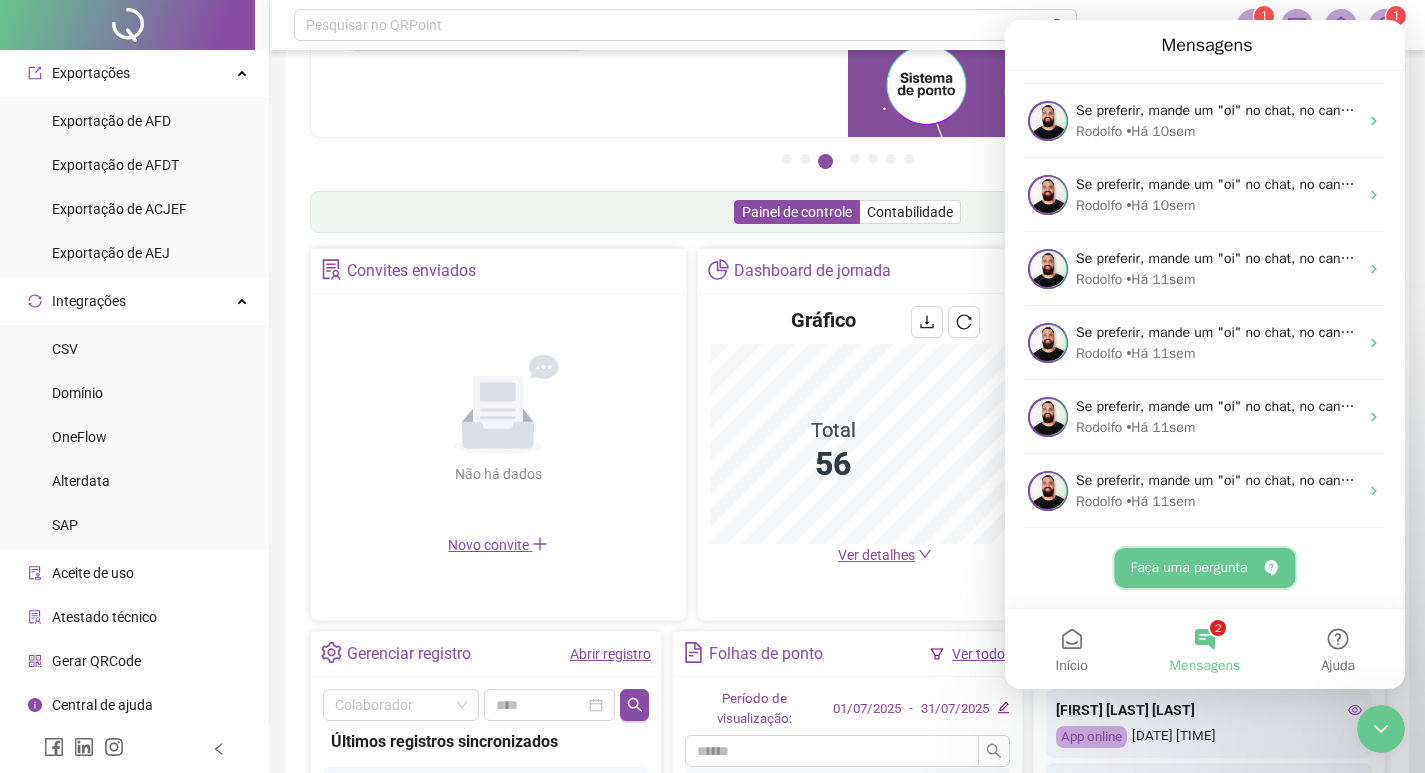 click on "Faça uma pergunta" at bounding box center (1204, 568) 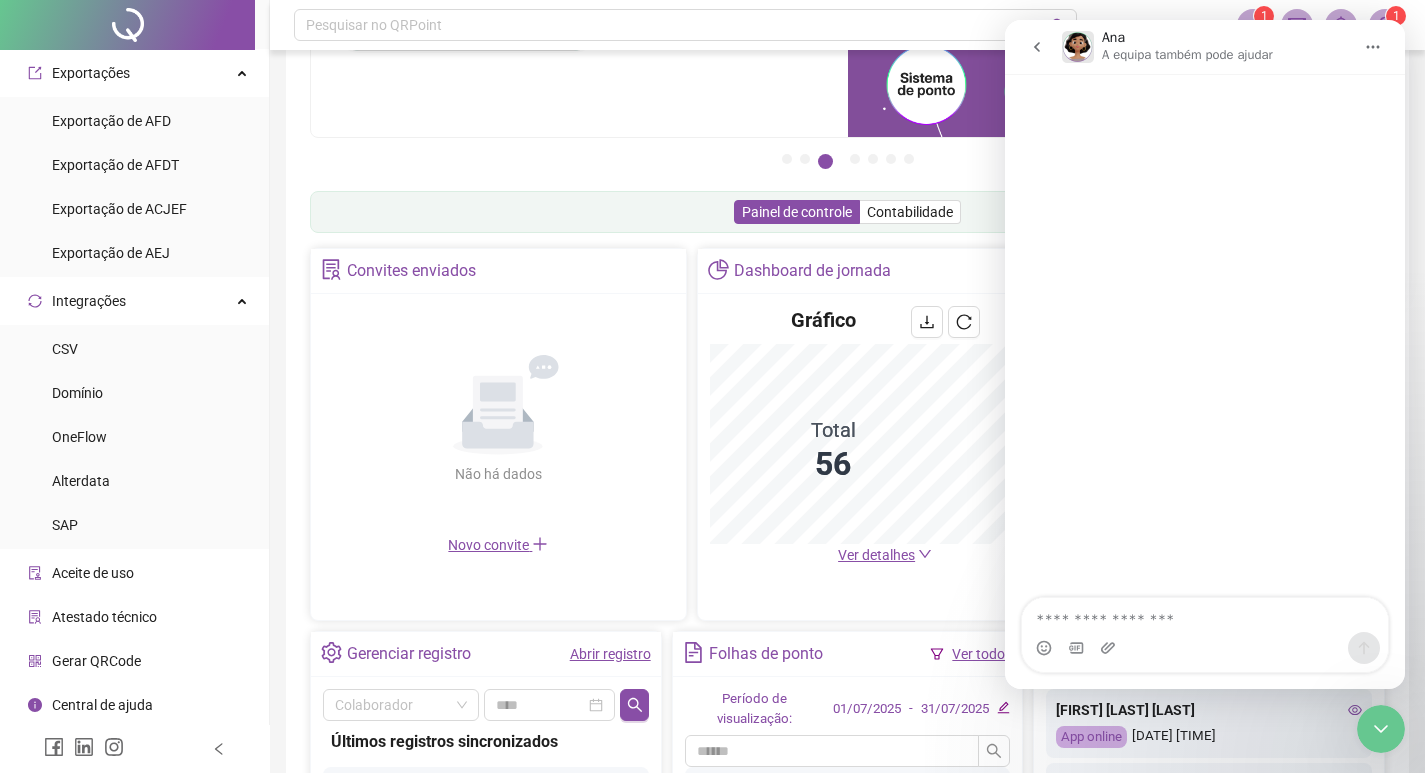 scroll, scrollTop: 202, scrollLeft: 0, axis: vertical 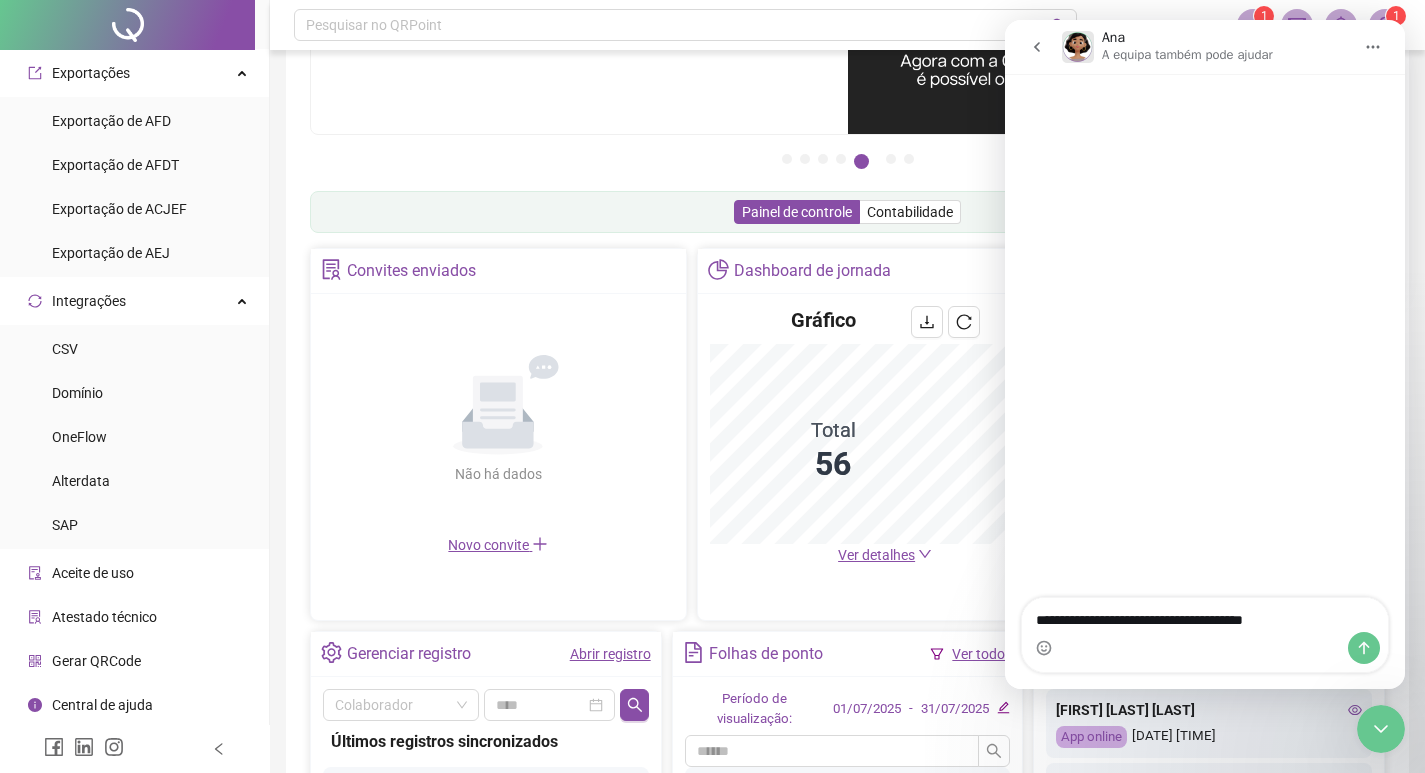 type on "**********" 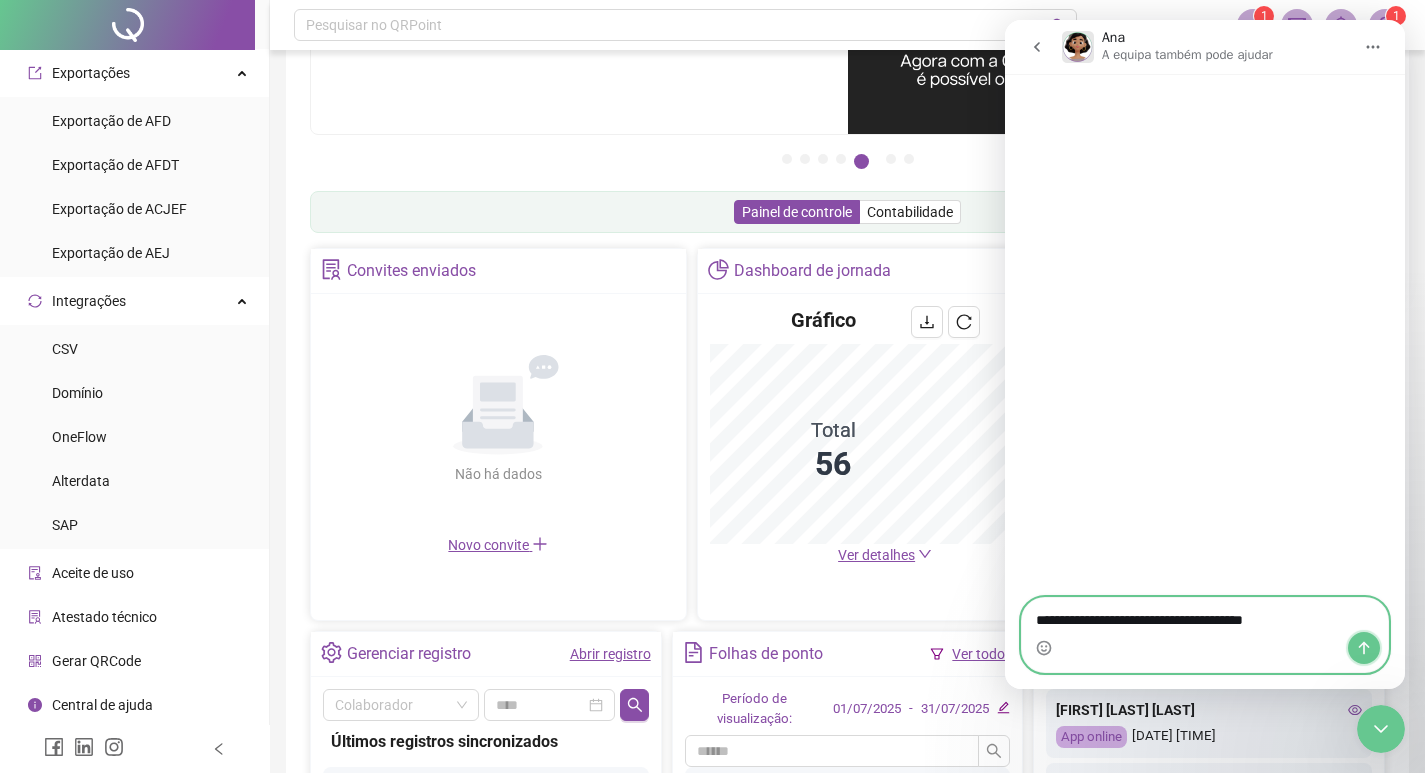 click 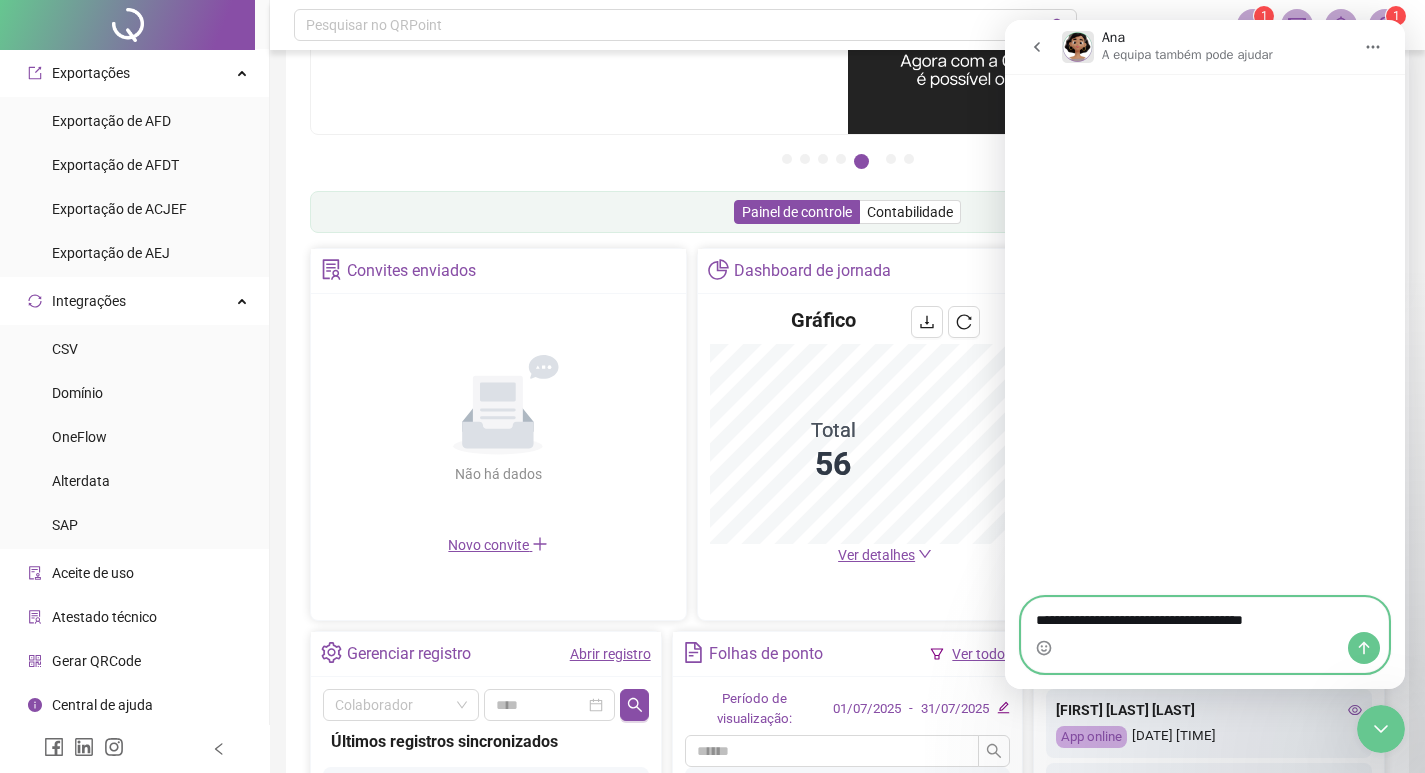 type 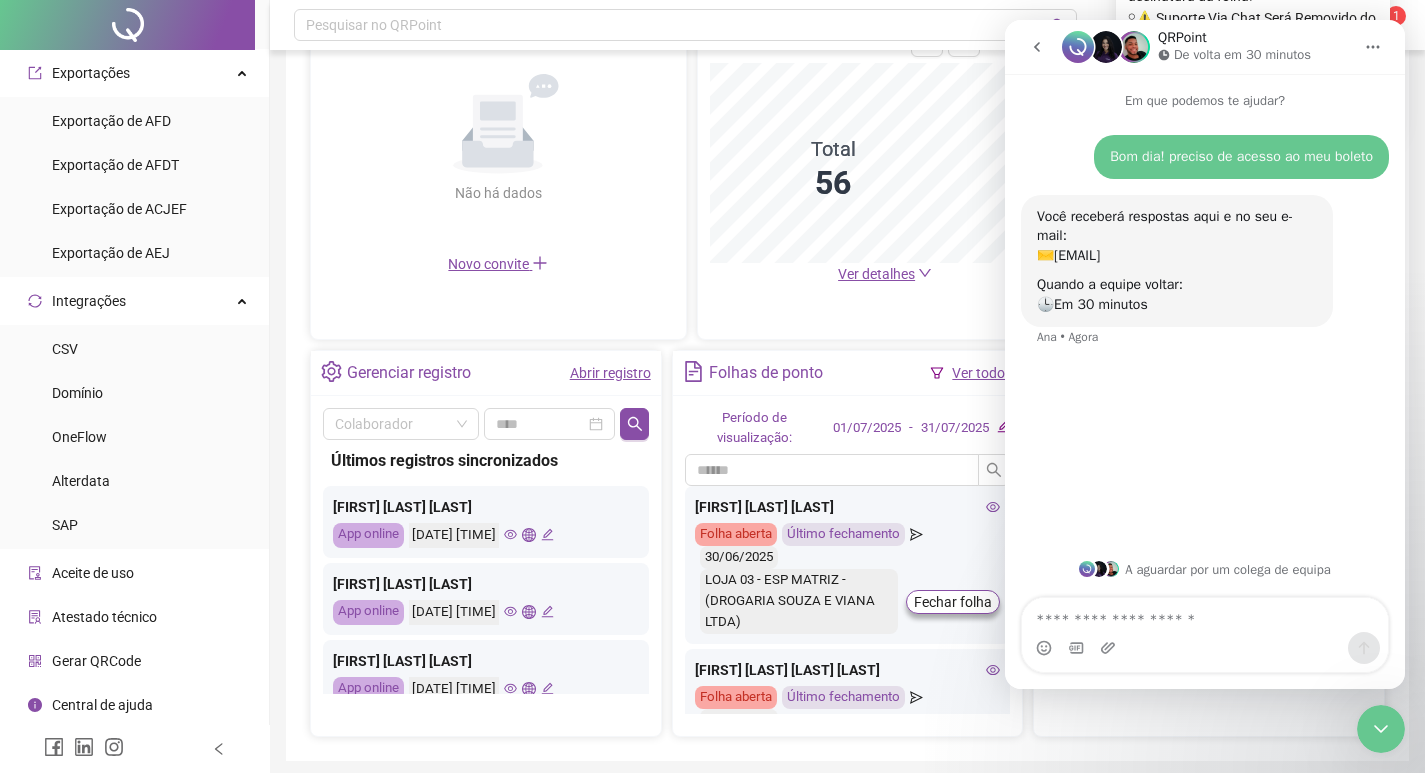 scroll, scrollTop: 549, scrollLeft: 0, axis: vertical 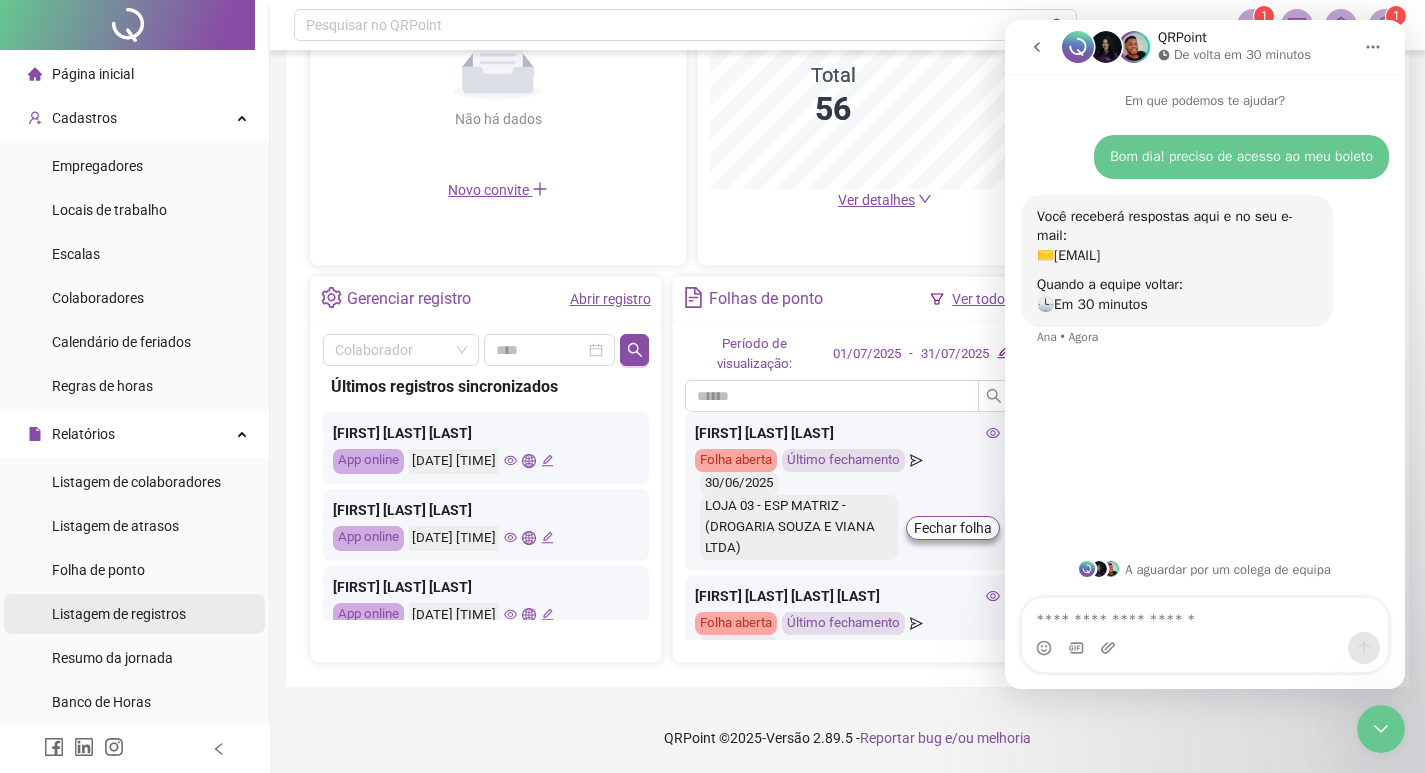 click on "Listagem de registros" at bounding box center (119, 614) 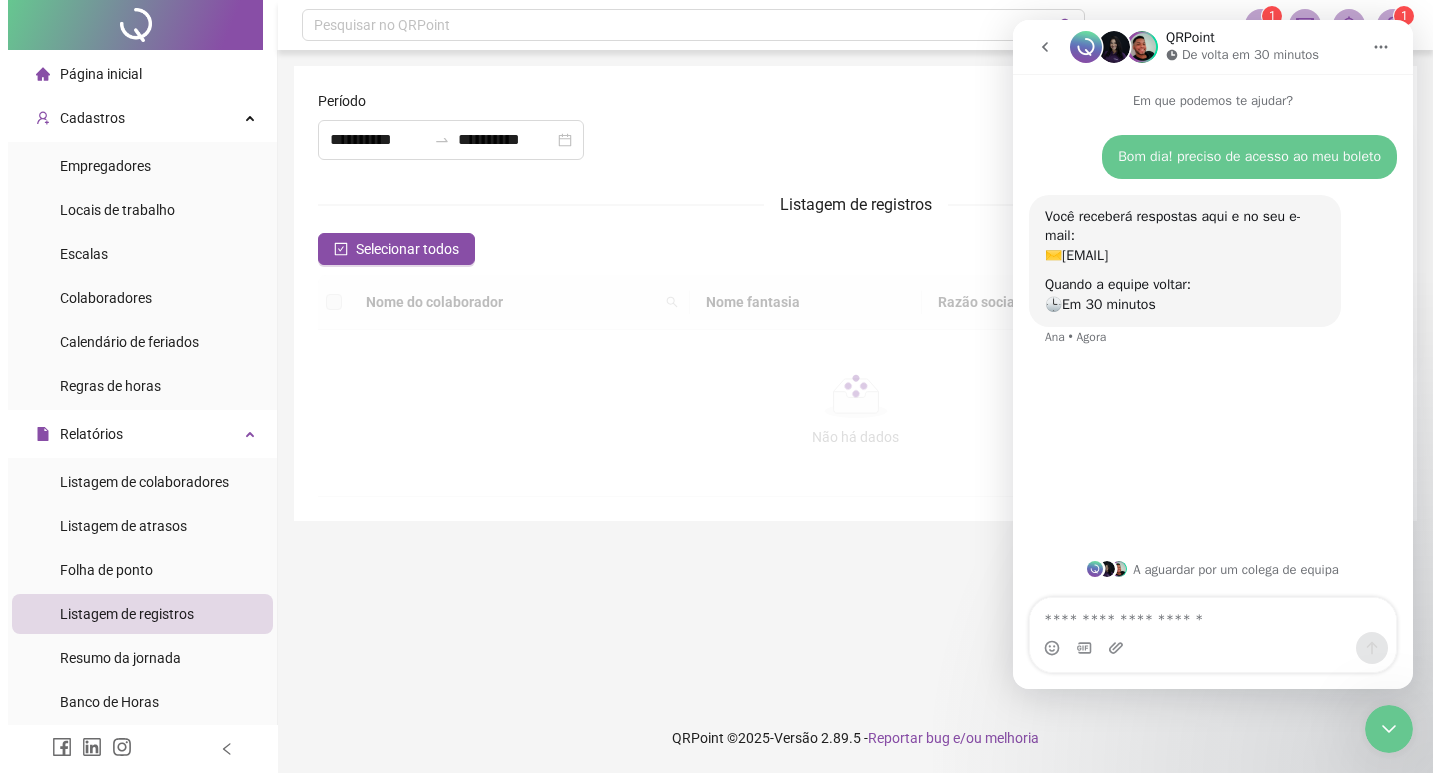 scroll, scrollTop: 0, scrollLeft: 0, axis: both 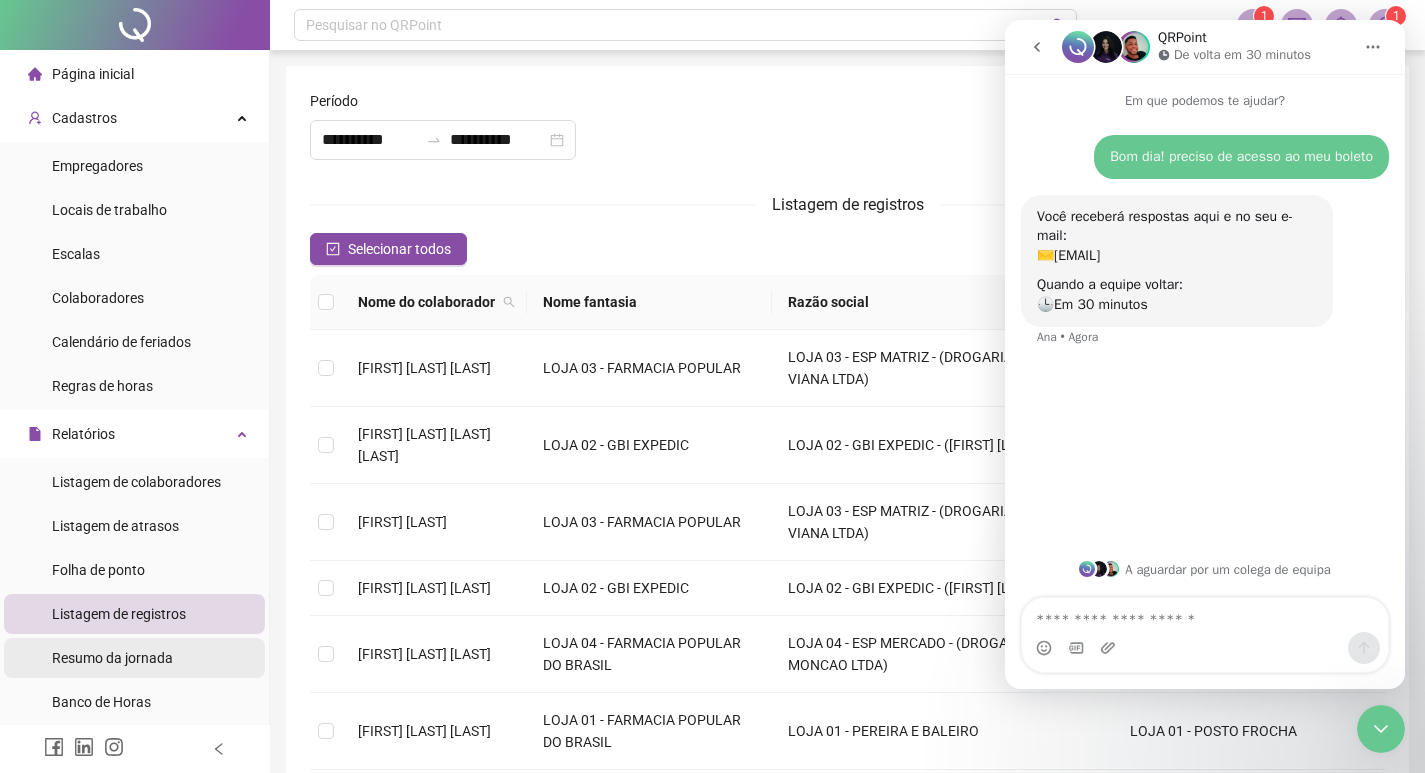 click on "Resumo da jornada" at bounding box center (112, 658) 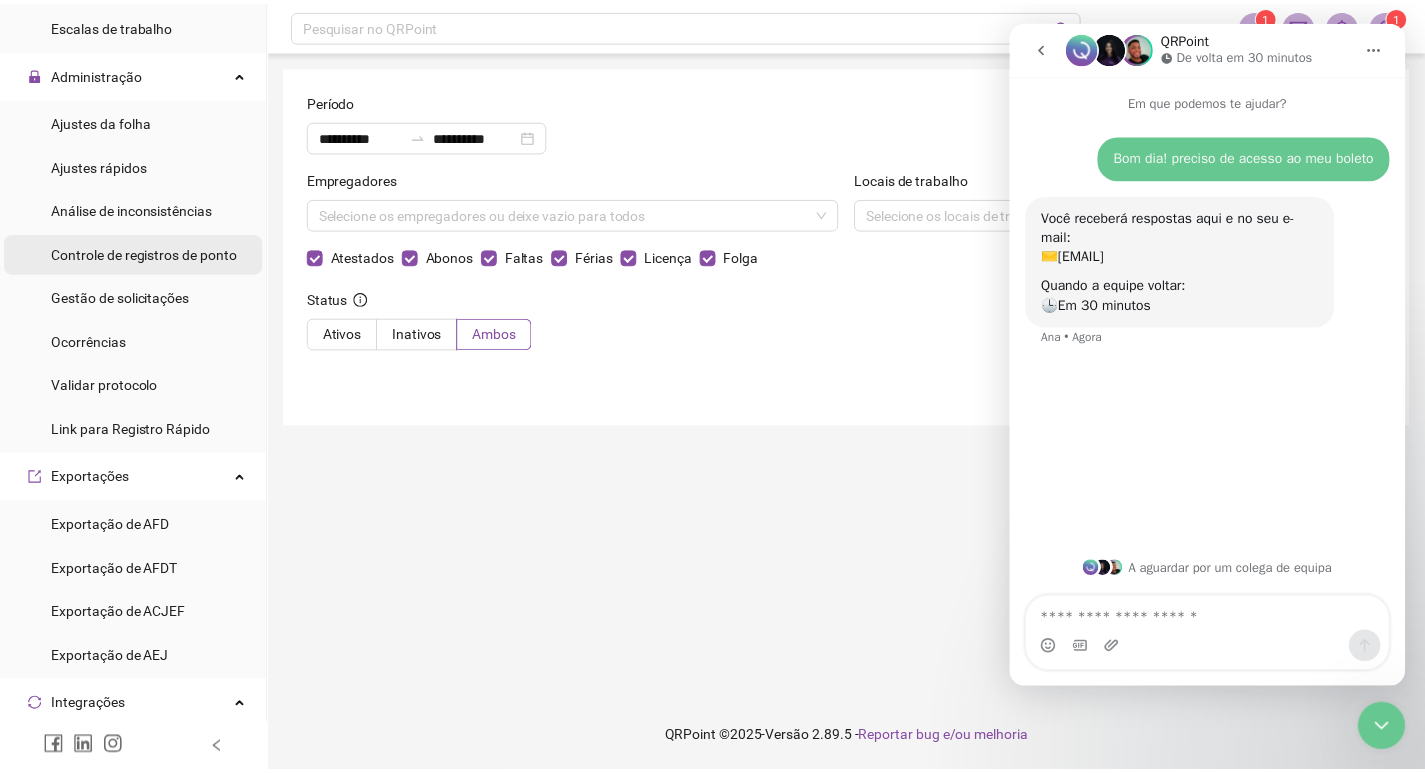 scroll, scrollTop: 1100, scrollLeft: 0, axis: vertical 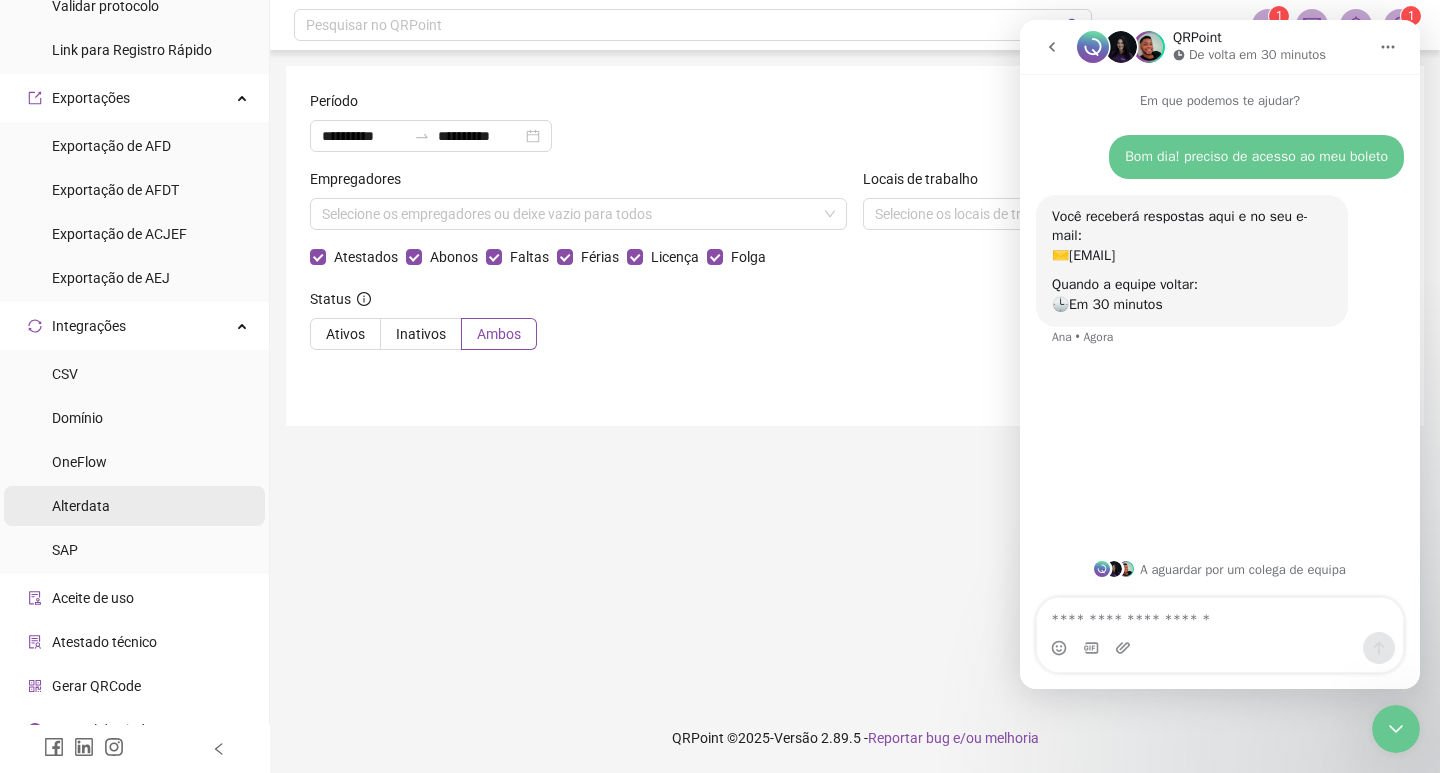 click on "Alterdata" at bounding box center (134, 506) 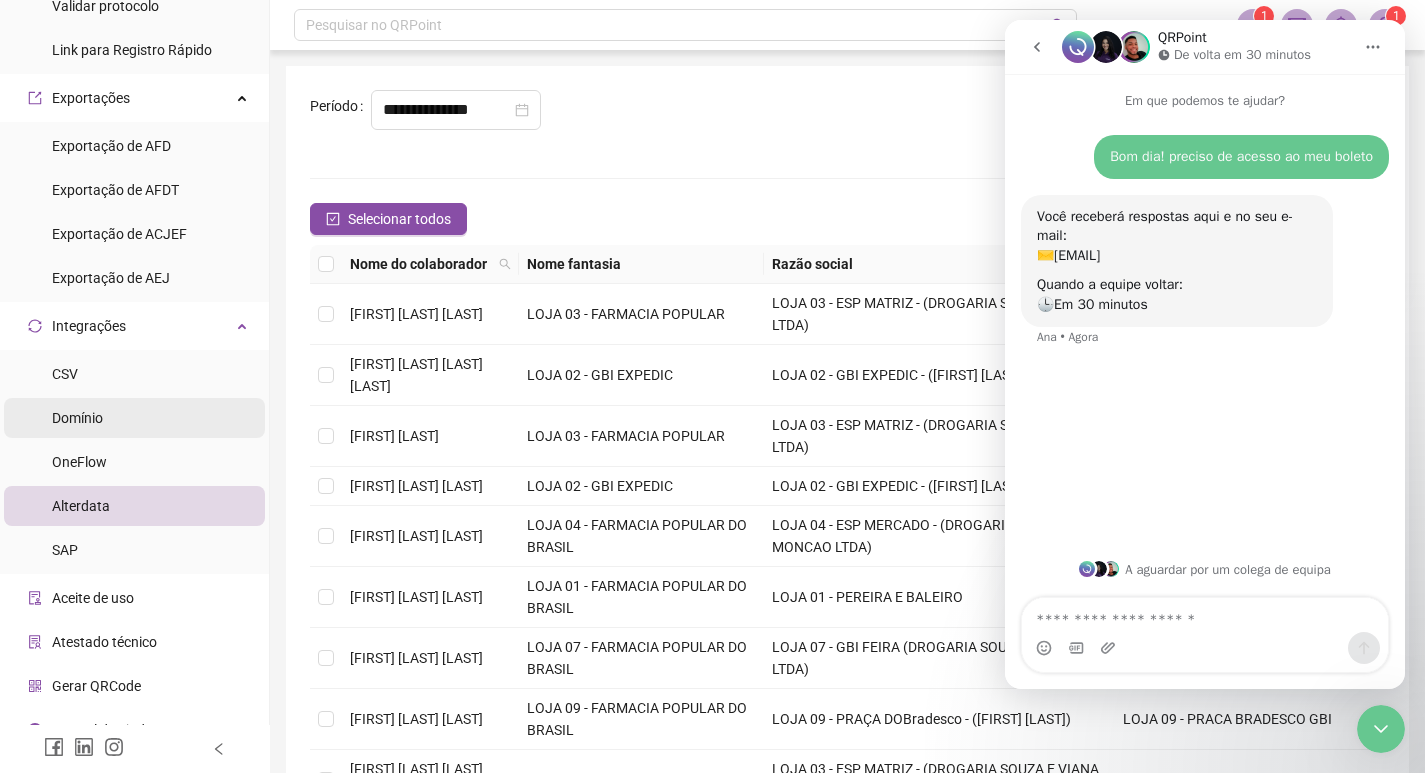click on "Domínio" at bounding box center [134, 418] 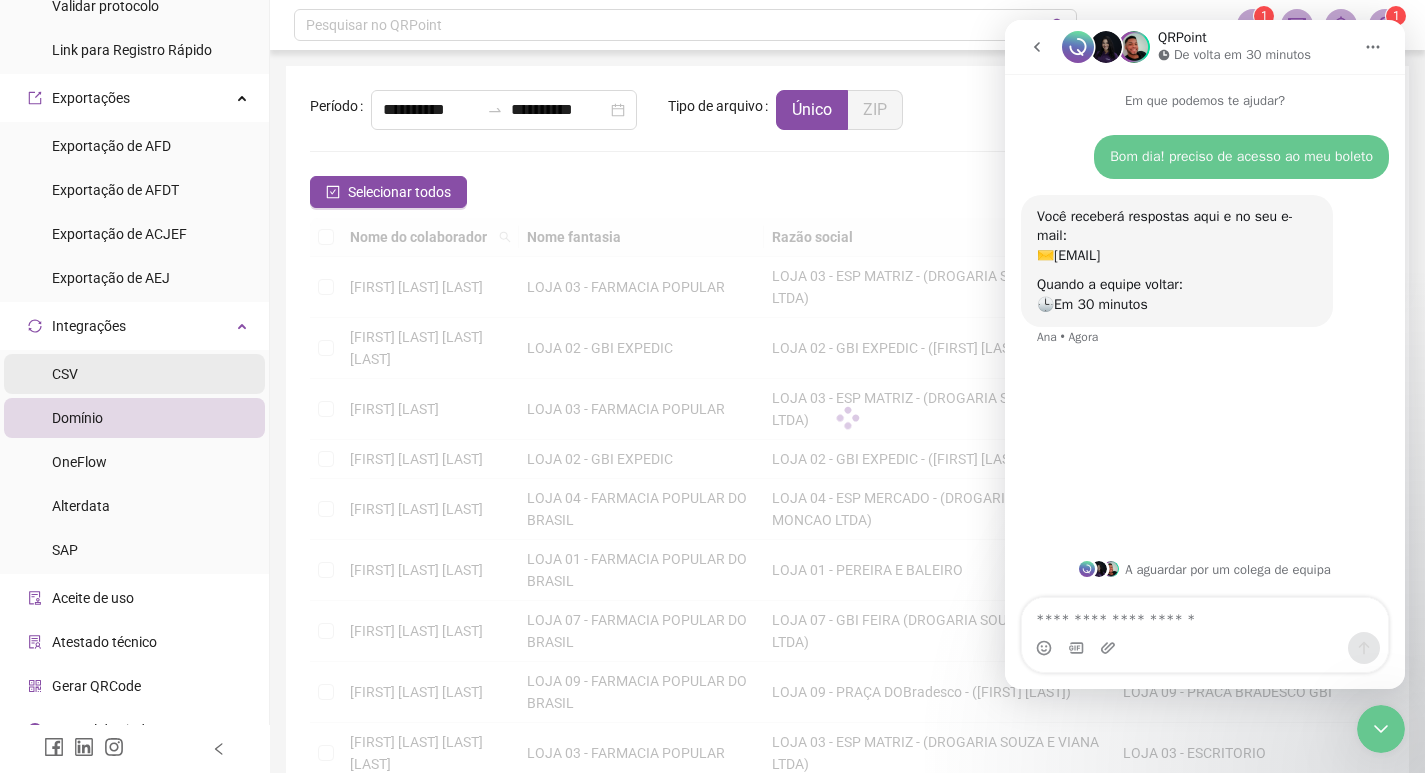 click on "CSV" at bounding box center (134, 374) 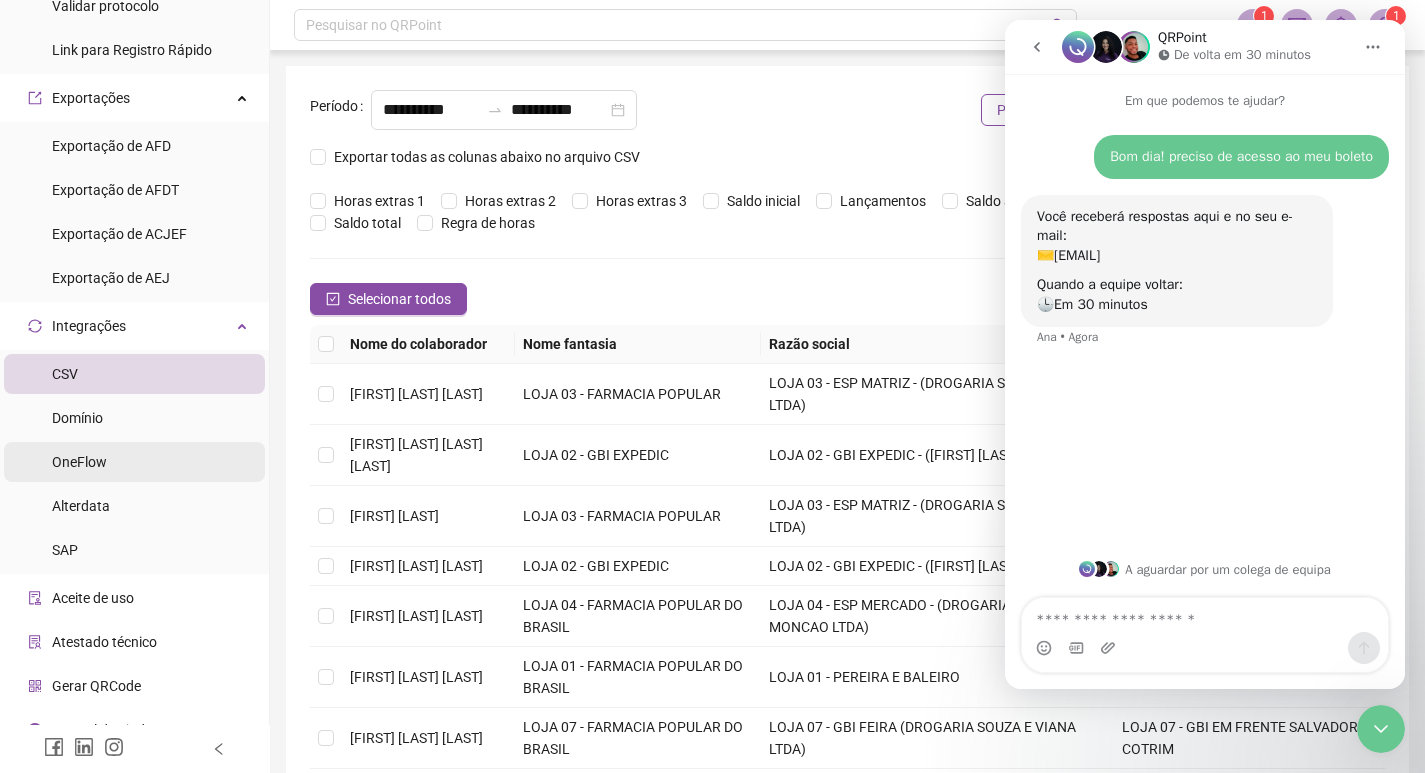 click on "OneFlow" at bounding box center [79, 462] 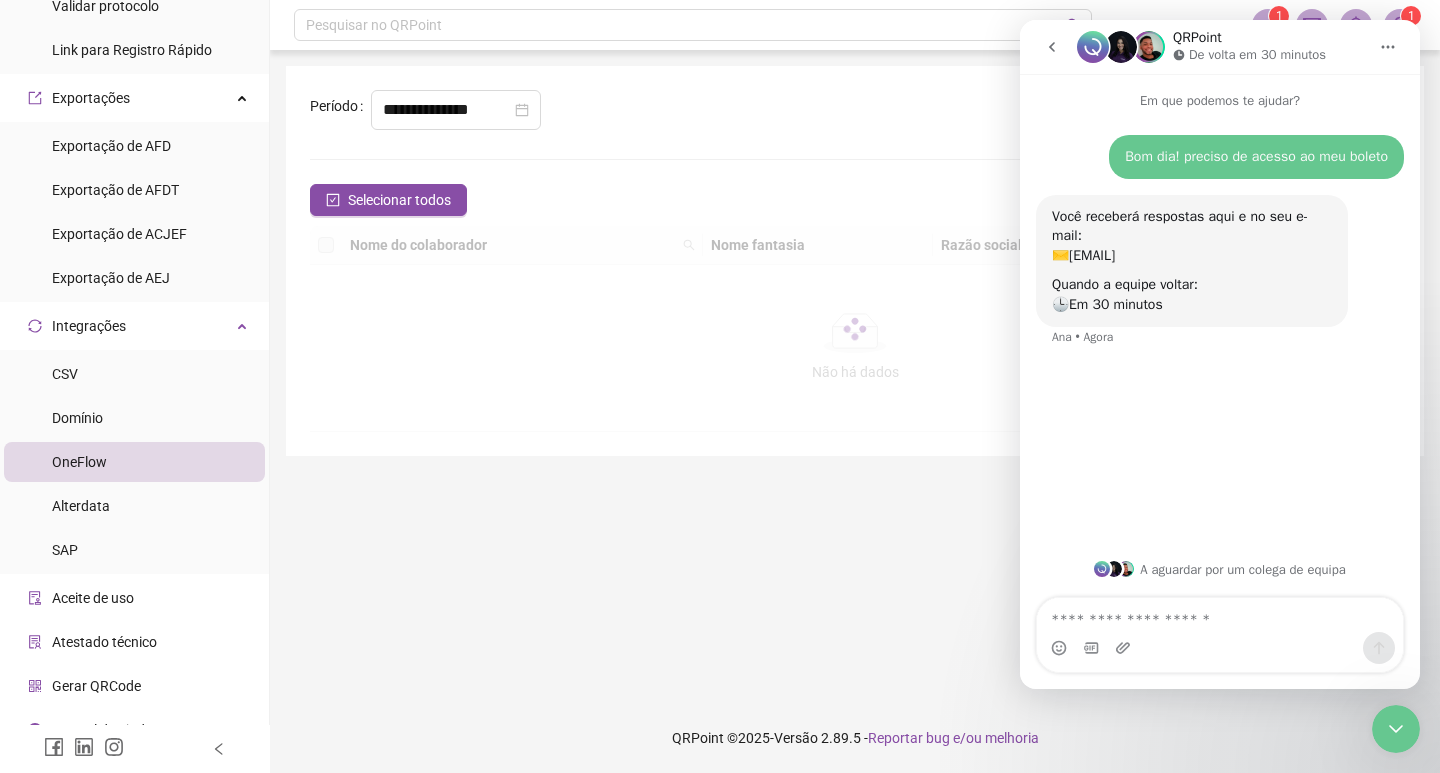 click on "CSV Domínio OneFlow Alterdata SAP" at bounding box center (134, 462) 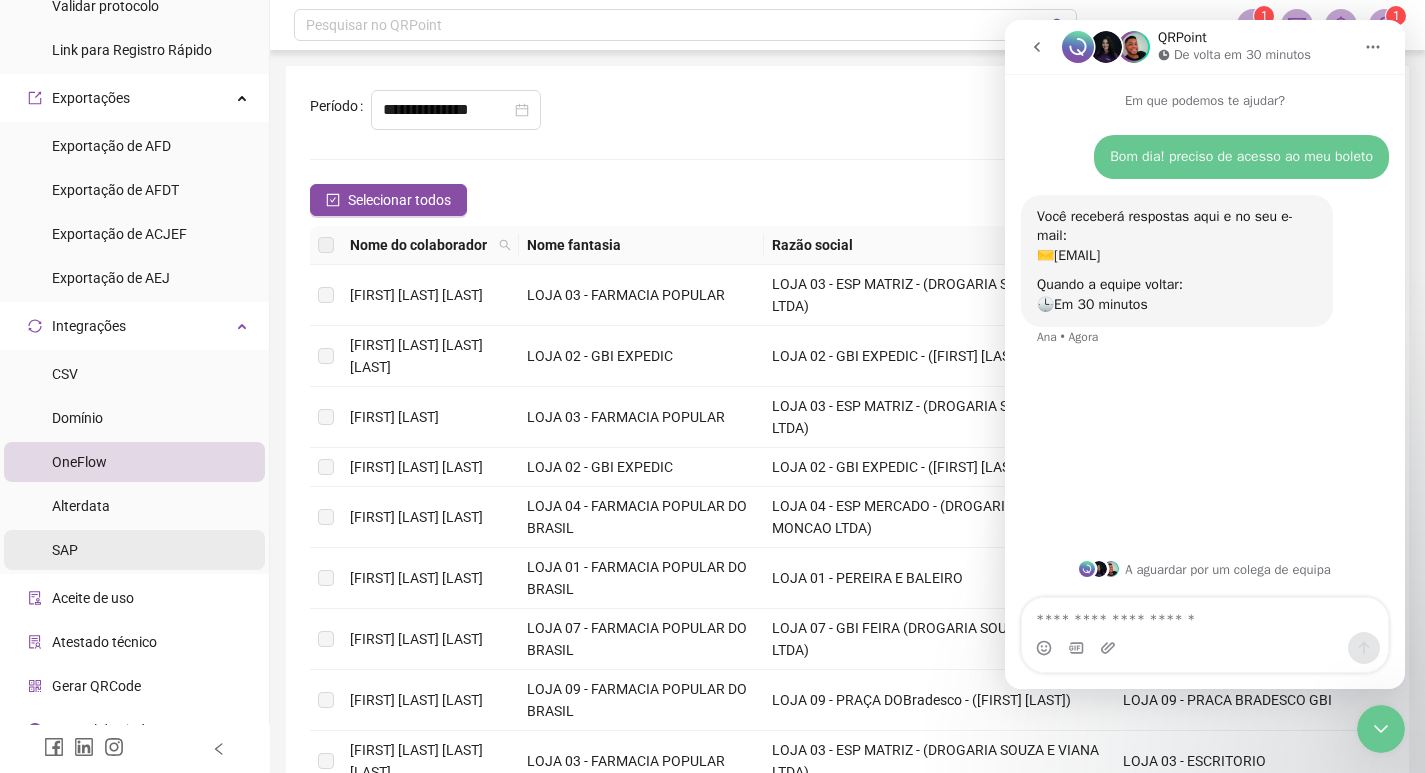 click on "SAP" at bounding box center [134, 550] 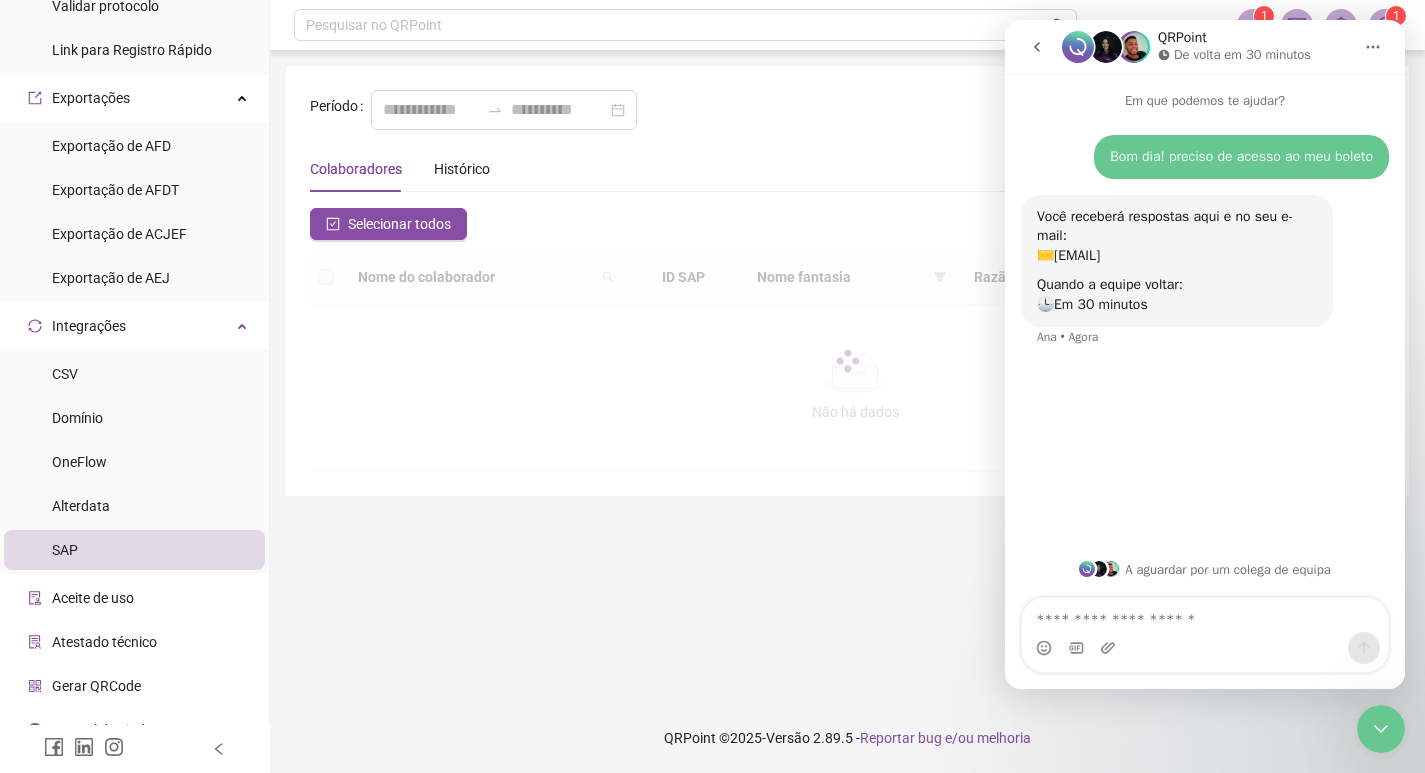 type on "**********" 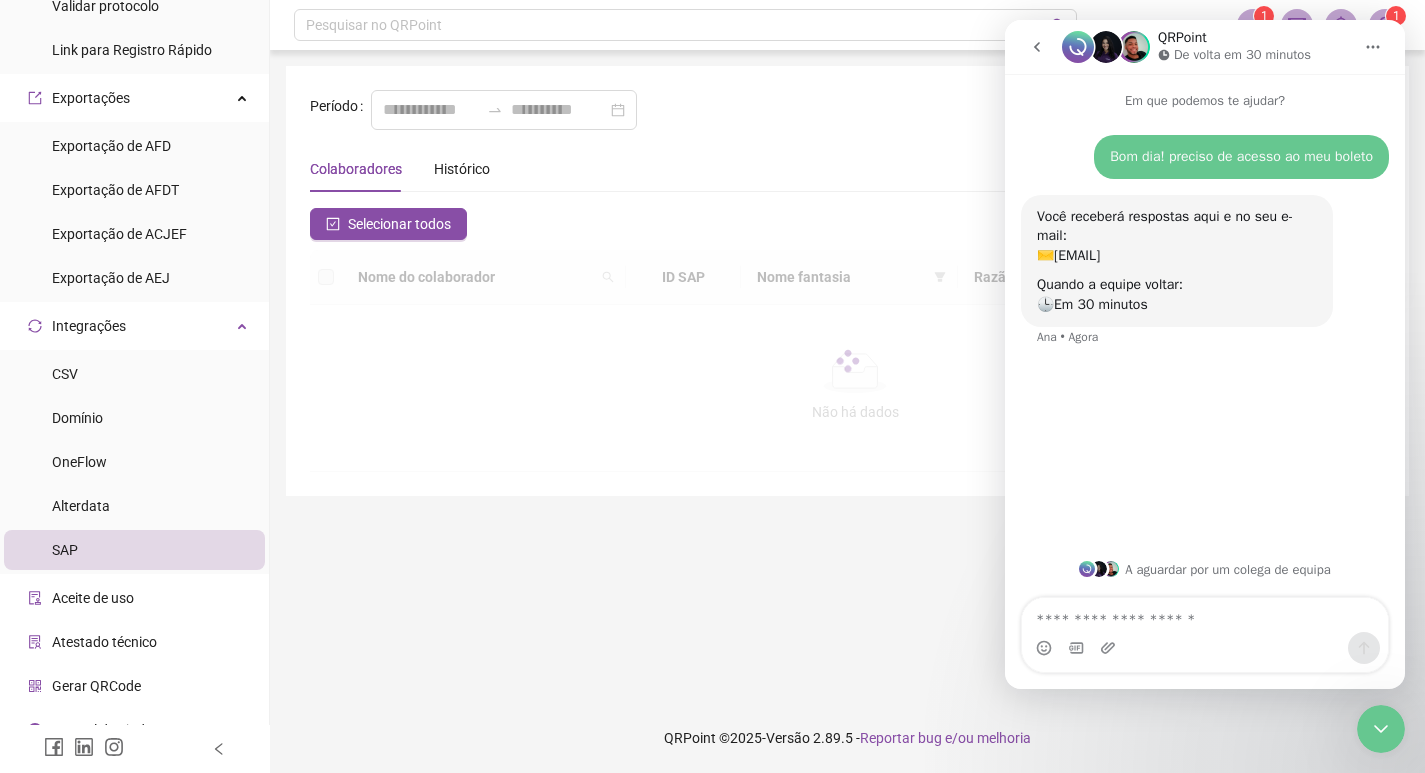 type on "**********" 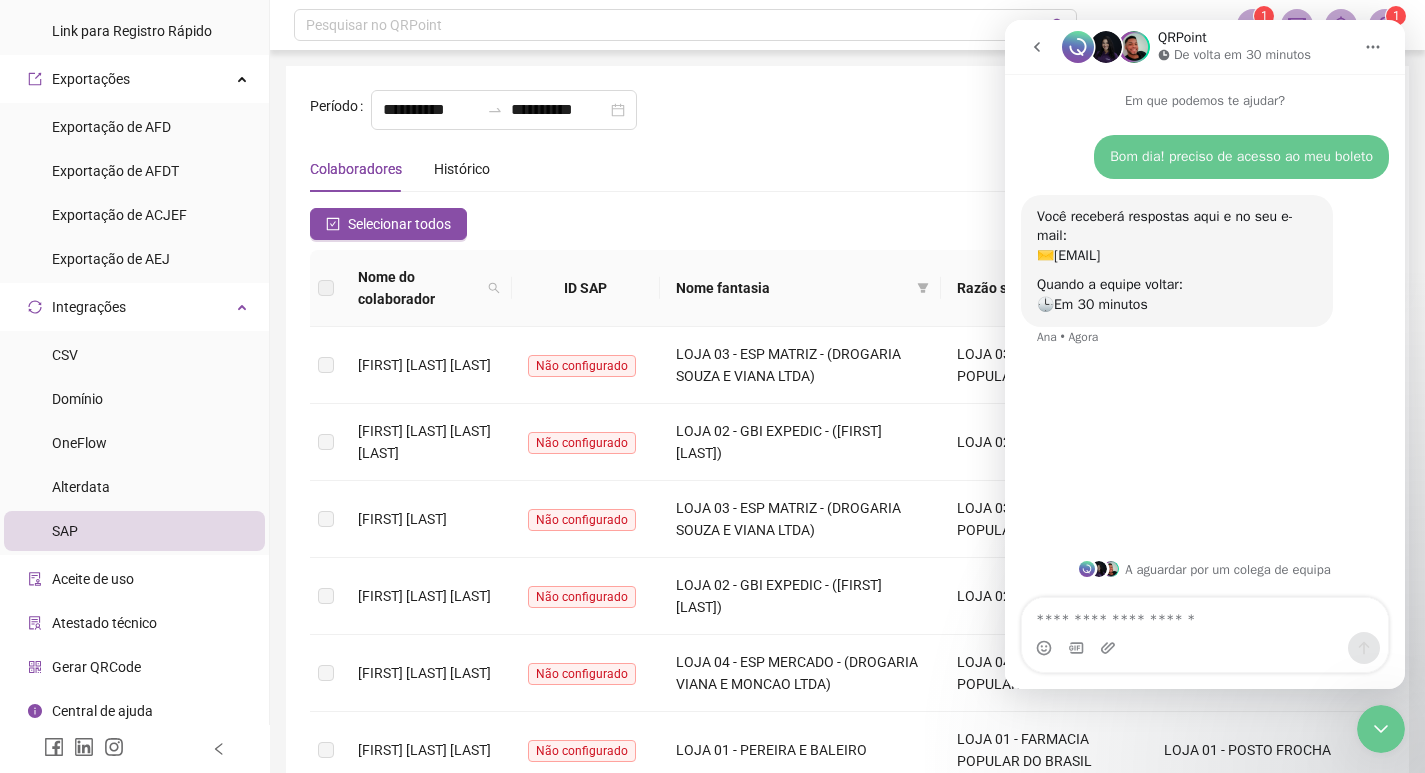 scroll, scrollTop: 1125, scrollLeft: 0, axis: vertical 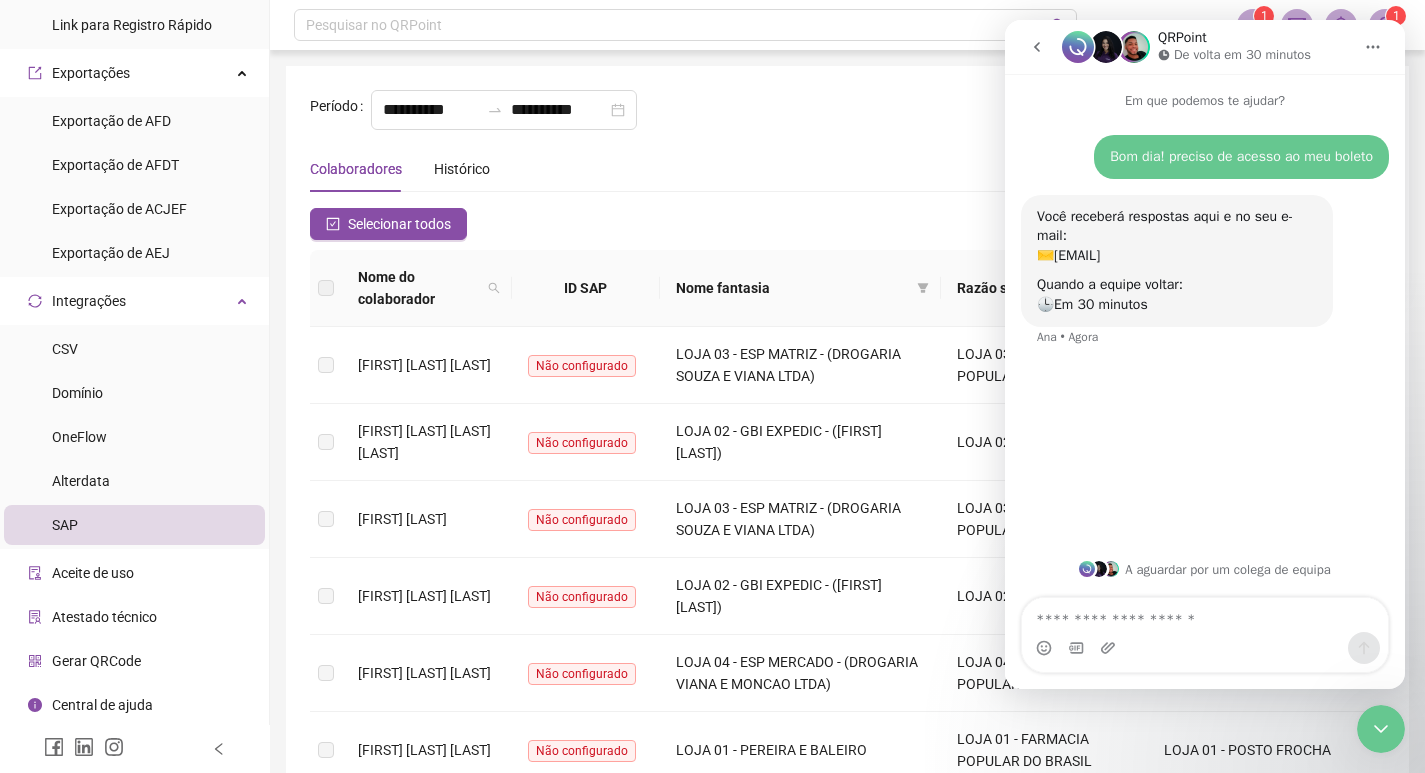 click on "Aceite de uso" at bounding box center [93, 573] 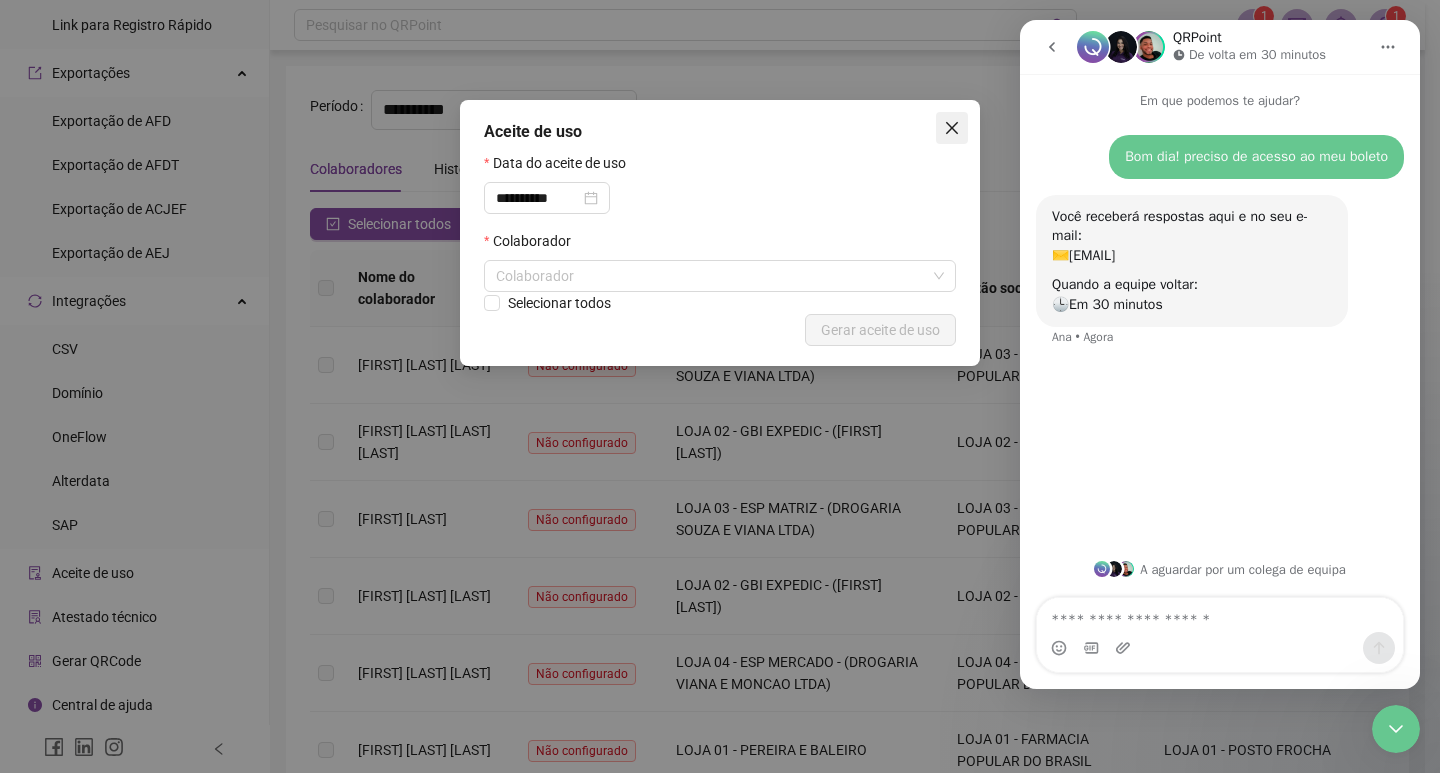 click 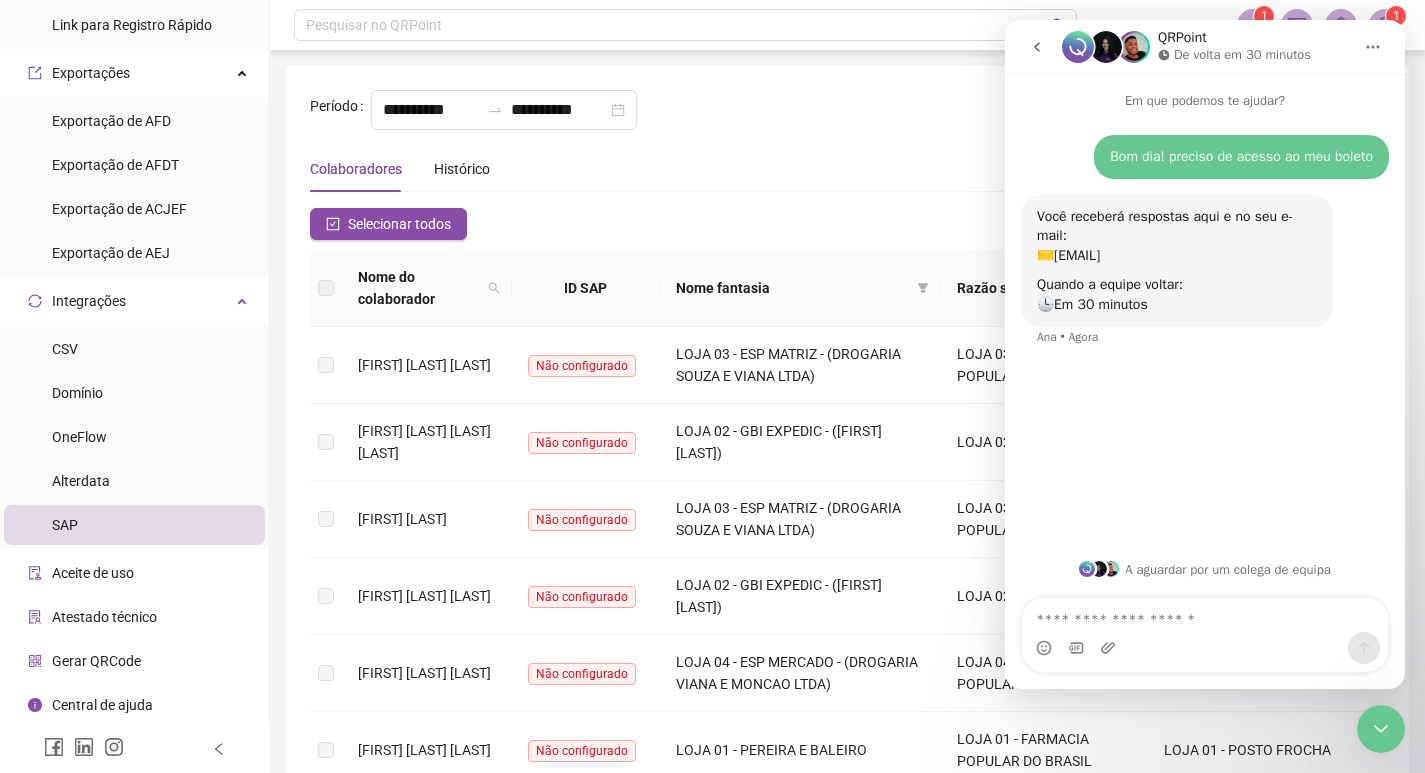 click on "Colaboradores Histórico" at bounding box center [847, 169] 